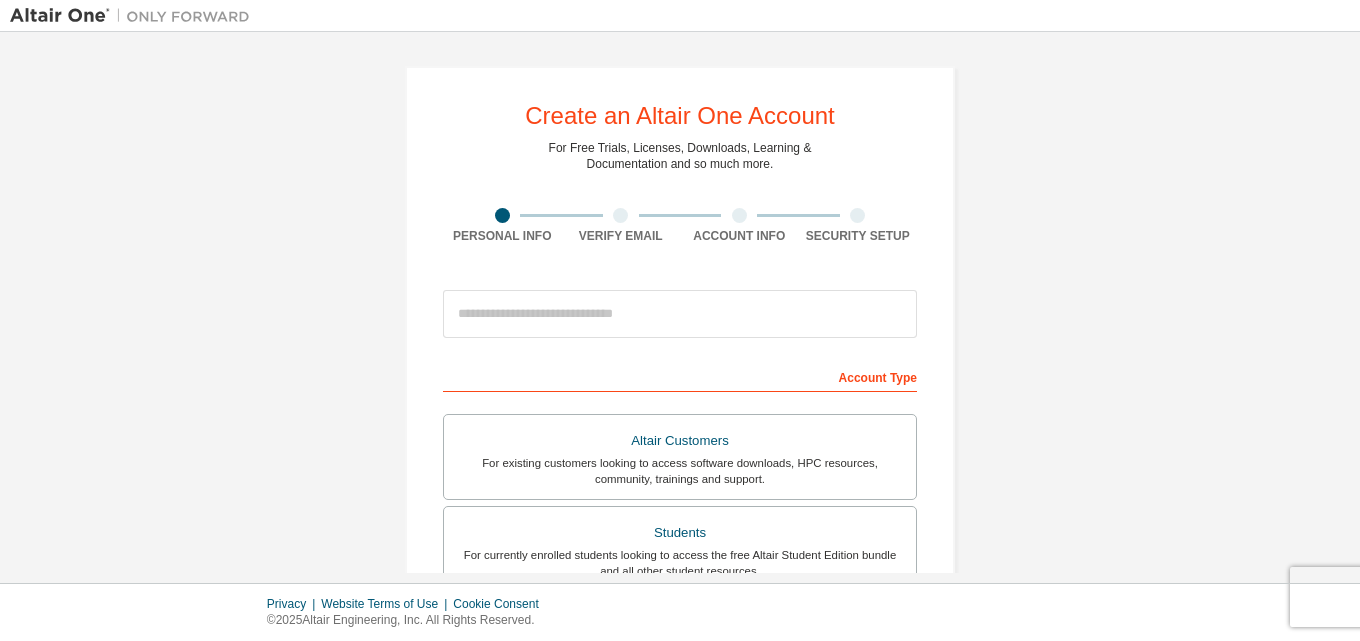 scroll, scrollTop: 0, scrollLeft: 0, axis: both 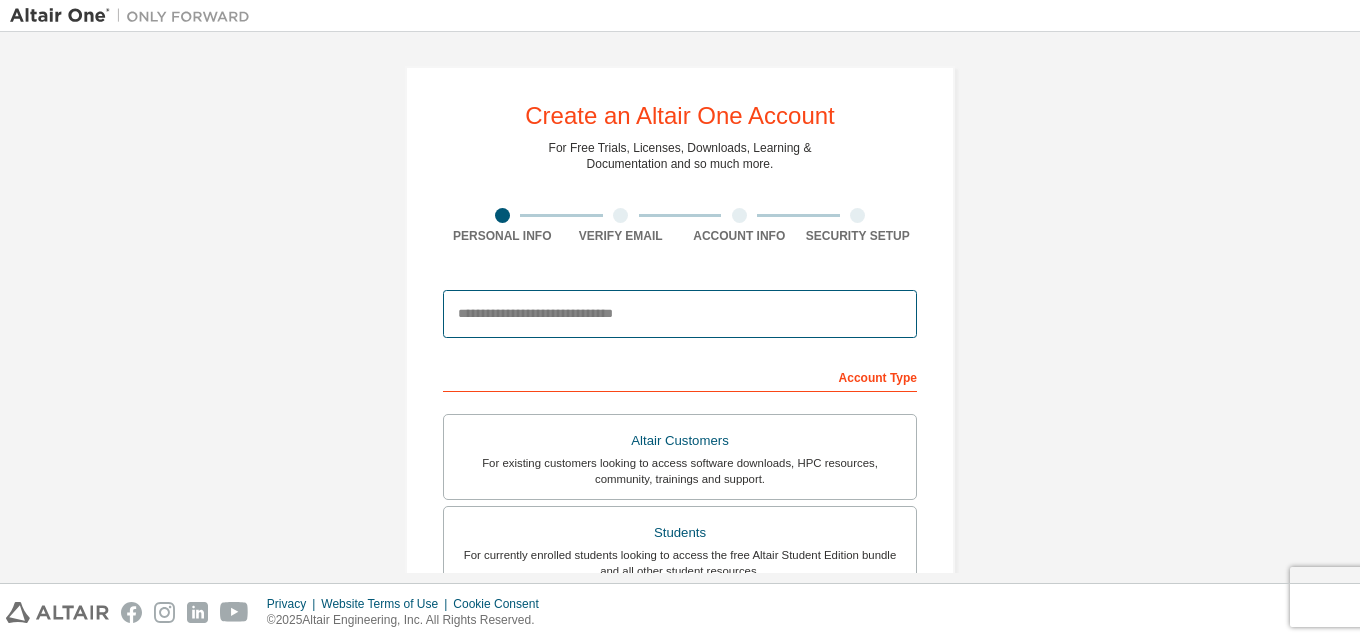 click at bounding box center [680, 314] 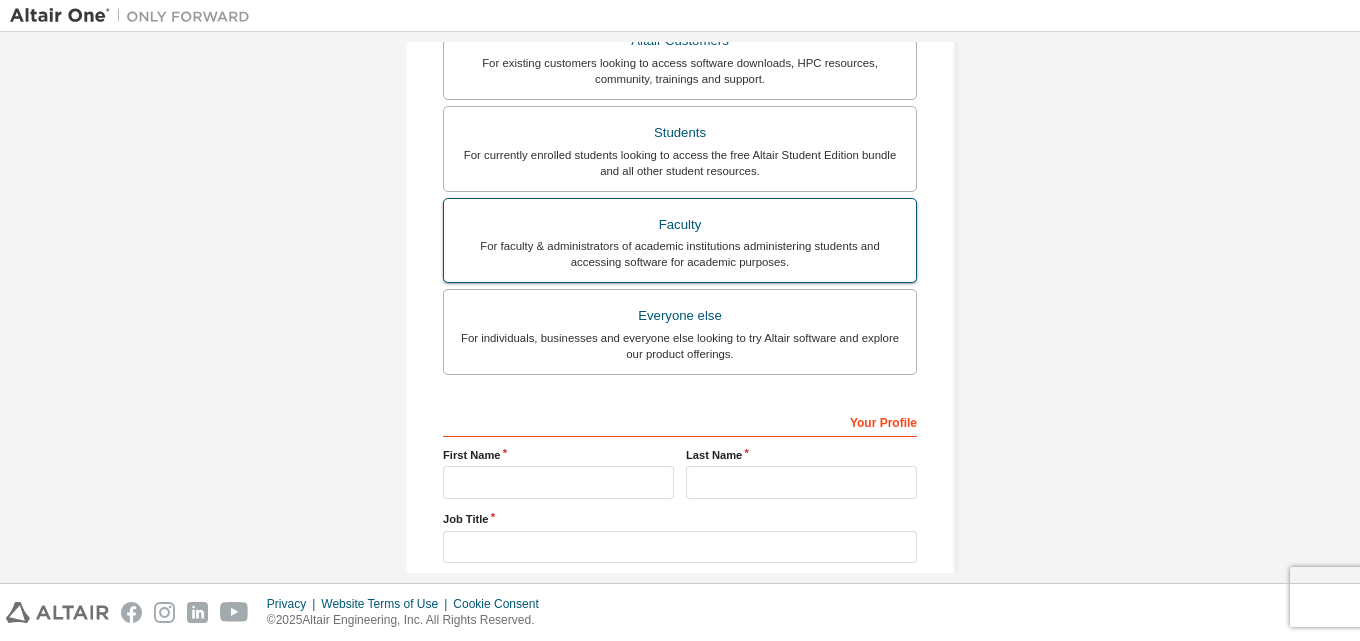 scroll, scrollTop: 500, scrollLeft: 0, axis: vertical 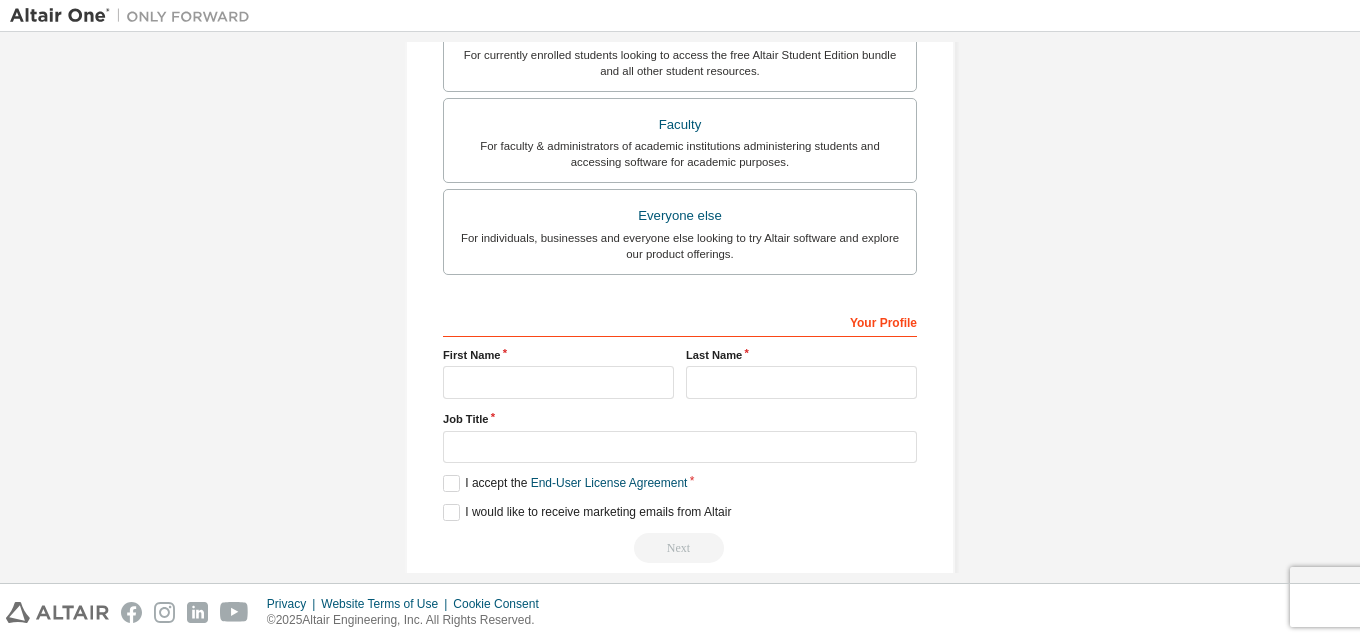 type on "**********" 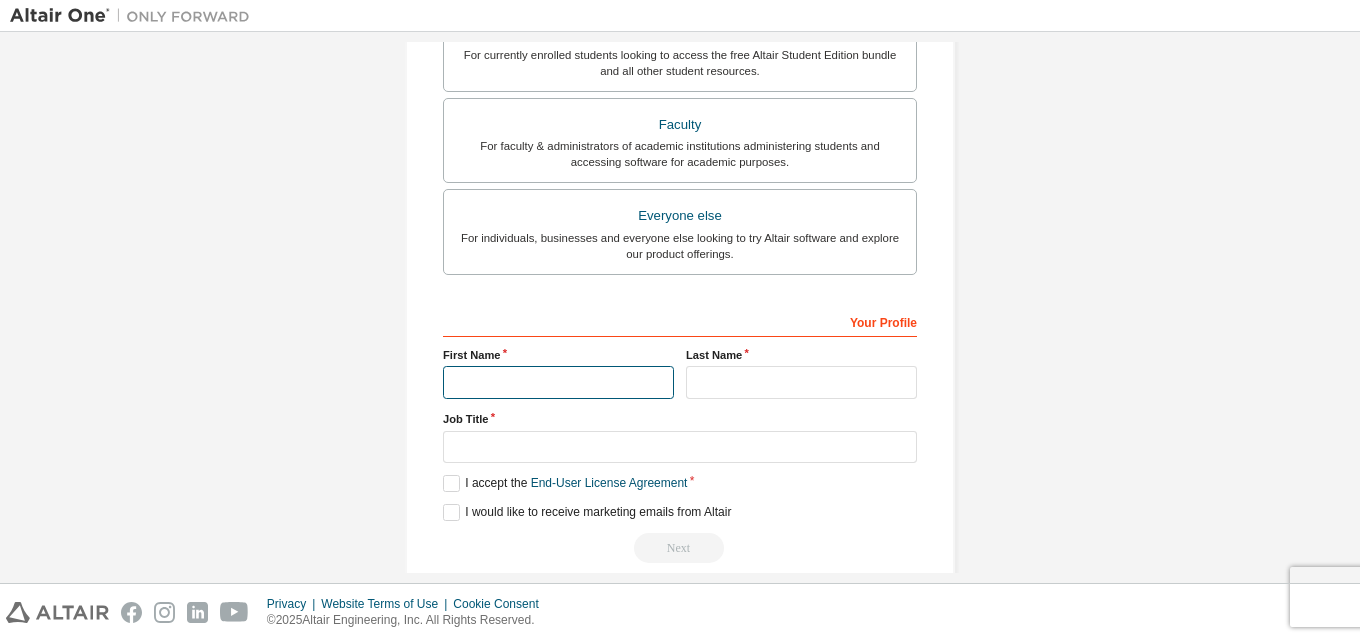 click at bounding box center (558, 382) 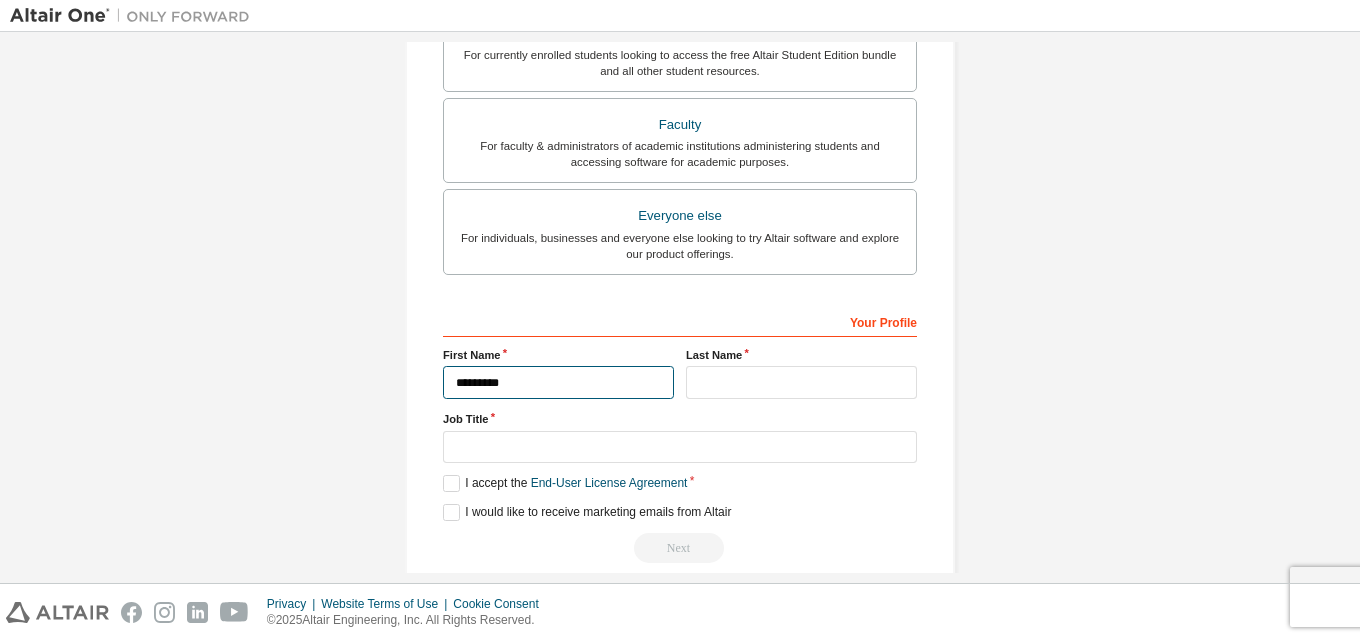 type on "*********" 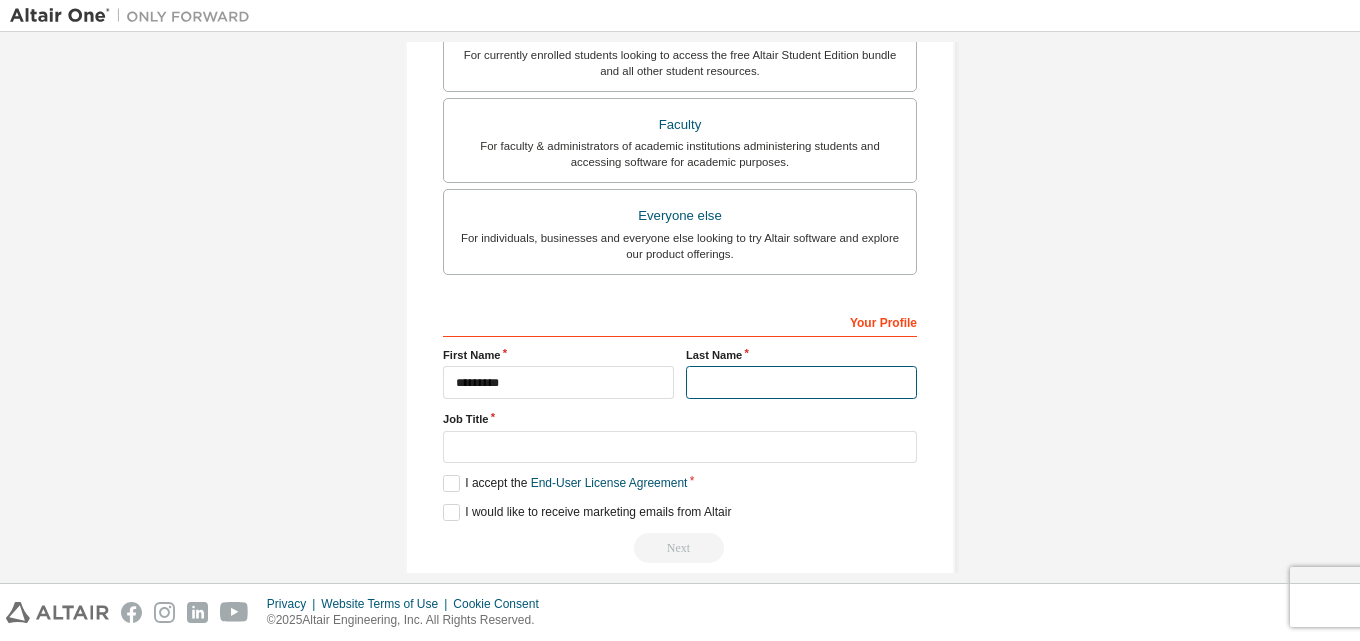 click at bounding box center [801, 382] 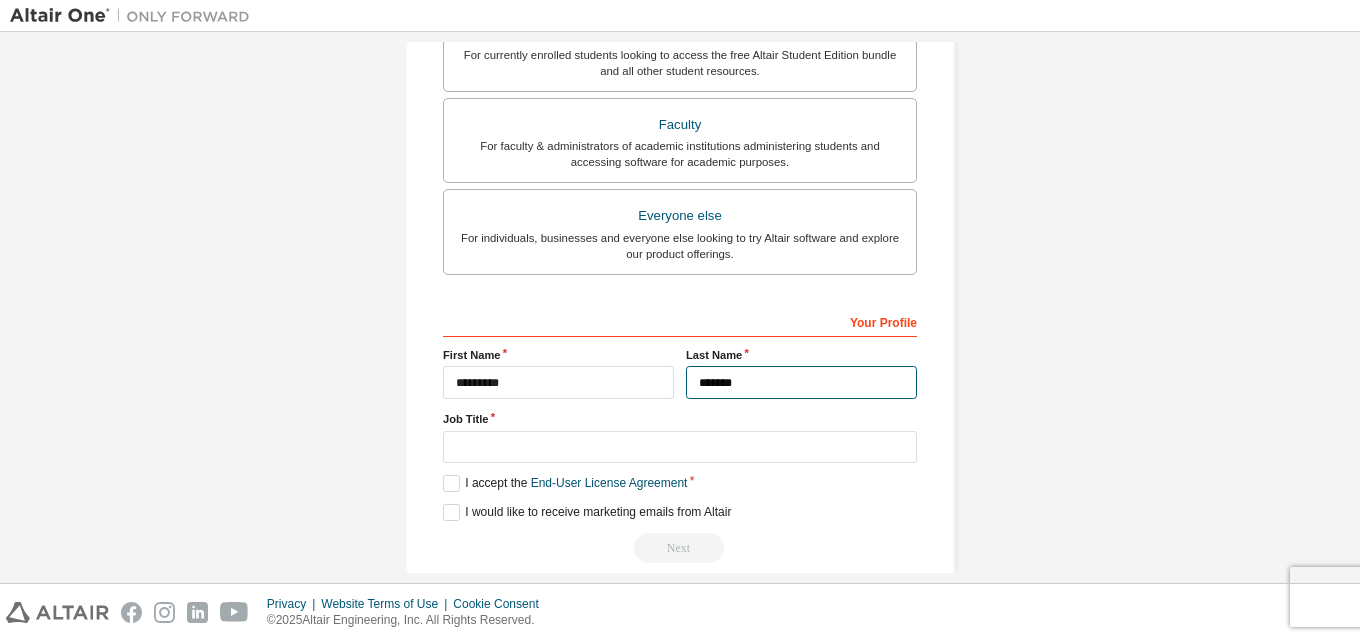 type on "*******" 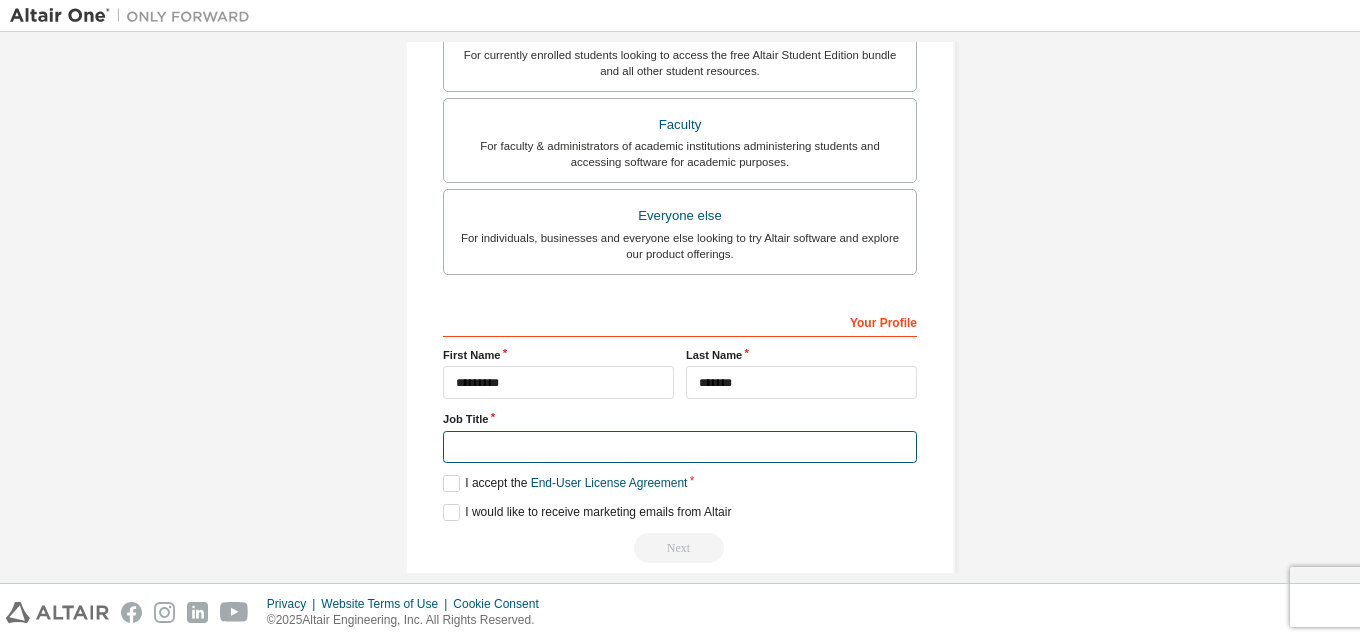 click at bounding box center (680, 447) 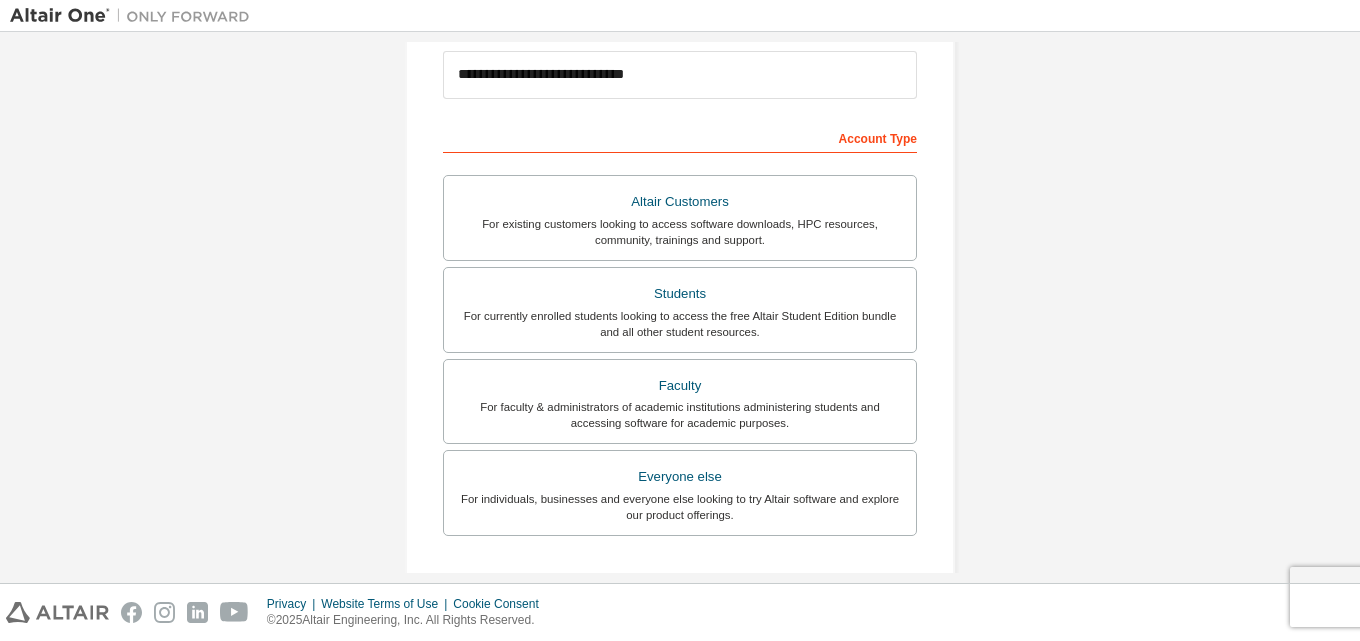 scroll, scrollTop: 228, scrollLeft: 0, axis: vertical 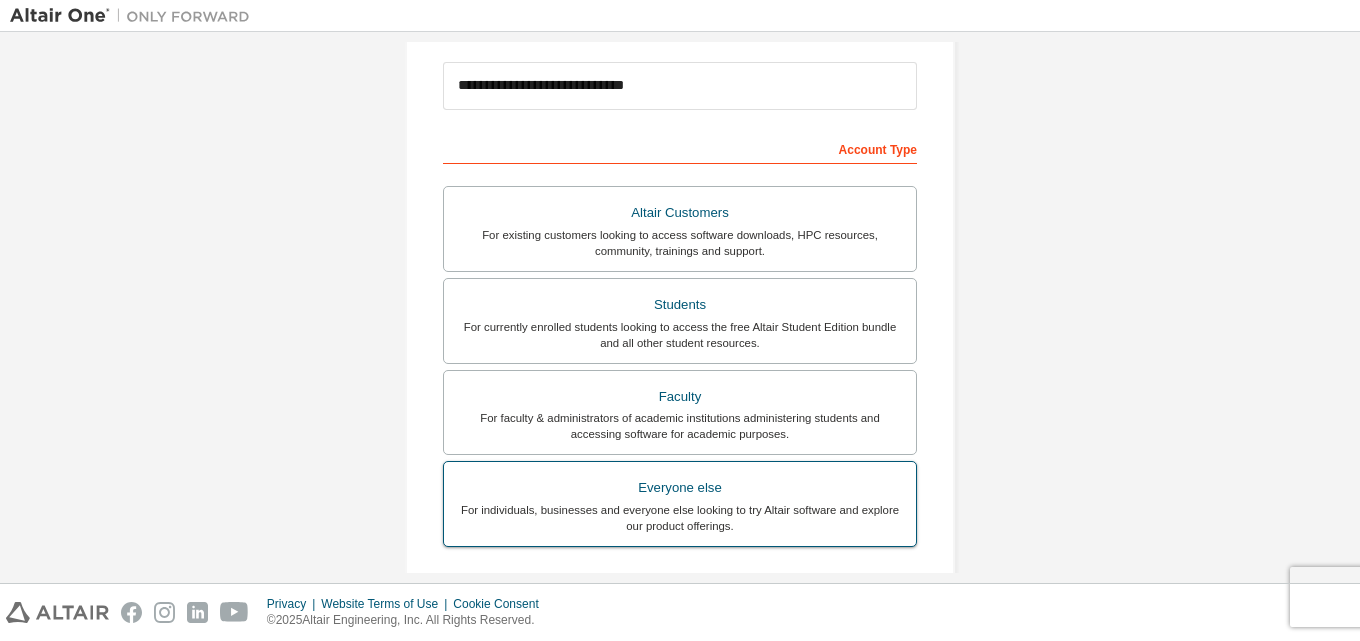 click on "Everyone else" at bounding box center (680, 488) 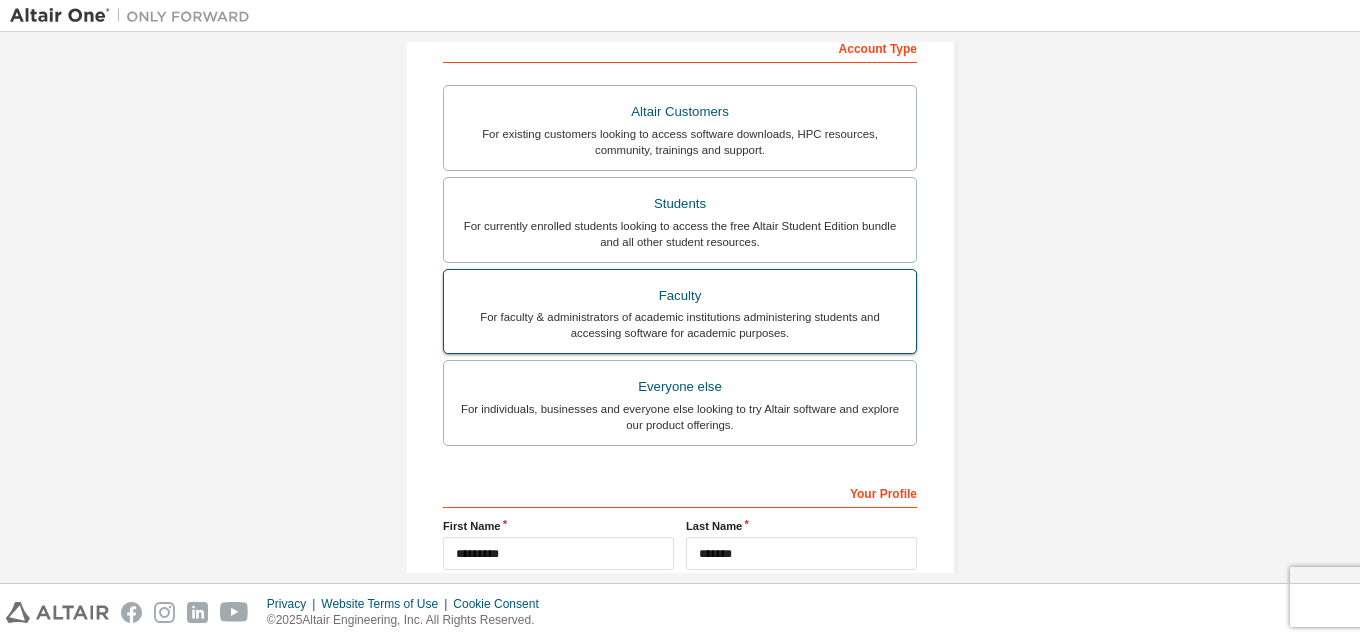 scroll, scrollTop: 328, scrollLeft: 0, axis: vertical 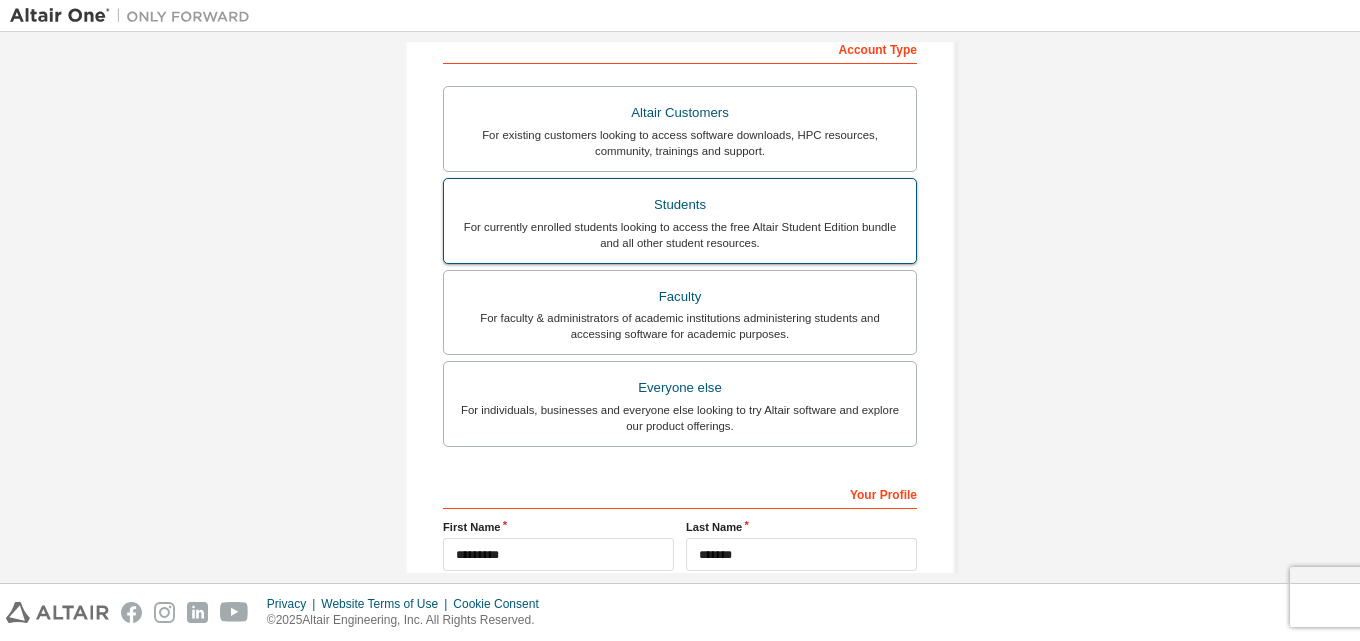 click on "For currently enrolled students looking to access the free Altair Student Edition bundle and all other student resources." at bounding box center [680, 235] 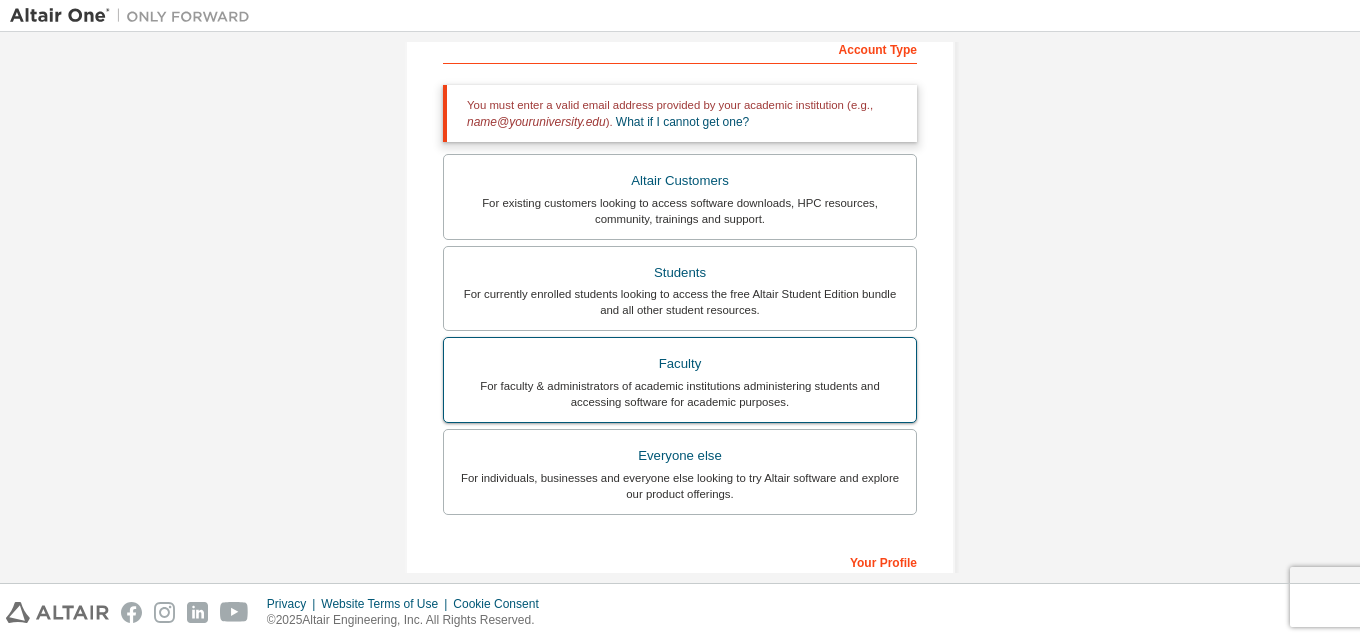 scroll, scrollTop: 597, scrollLeft: 0, axis: vertical 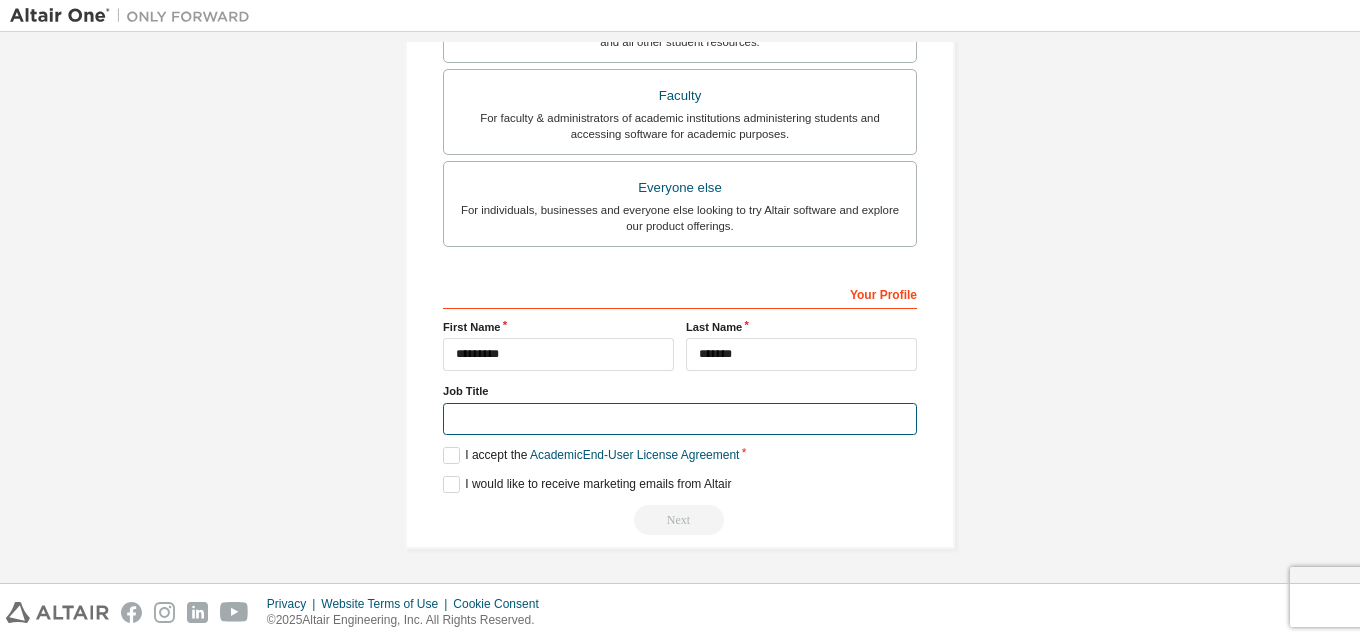 click at bounding box center [680, 419] 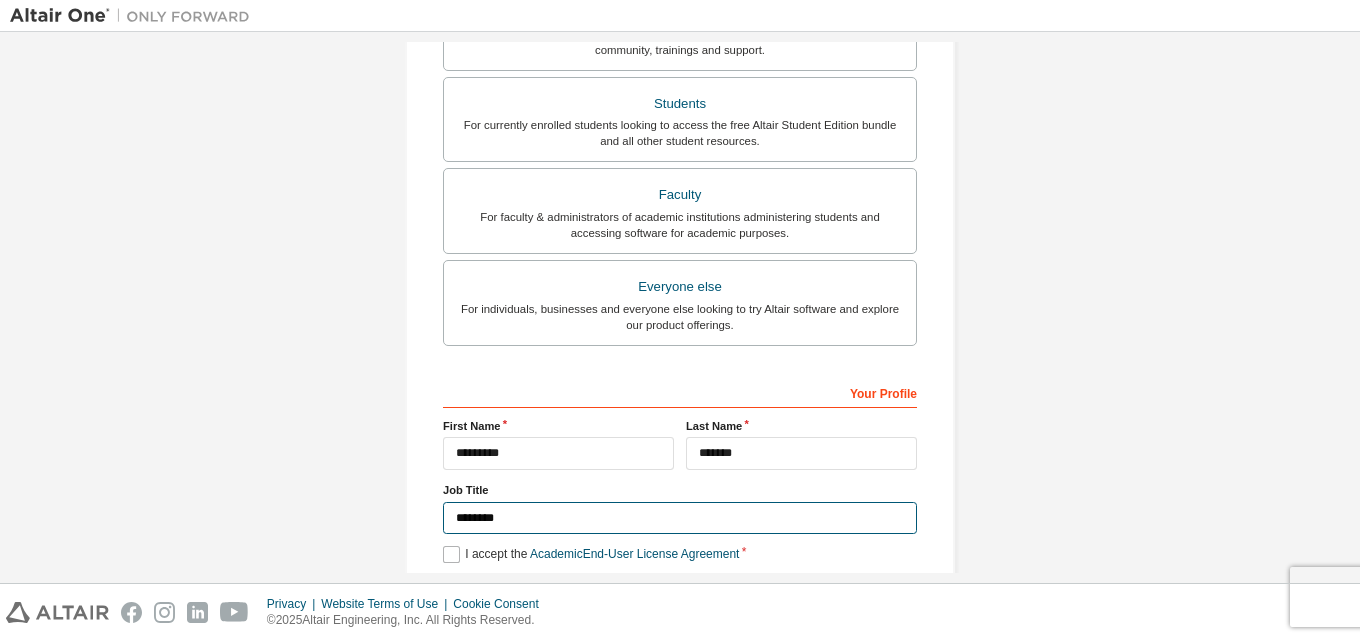 scroll, scrollTop: 597, scrollLeft: 0, axis: vertical 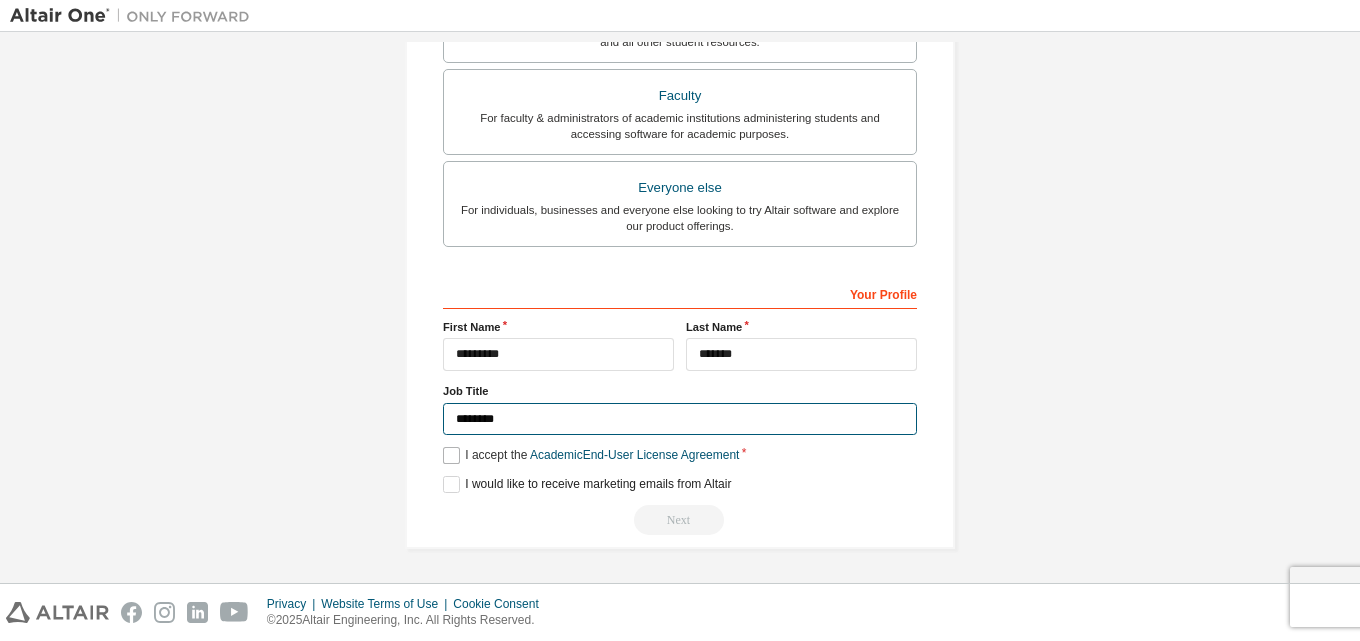 type on "********" 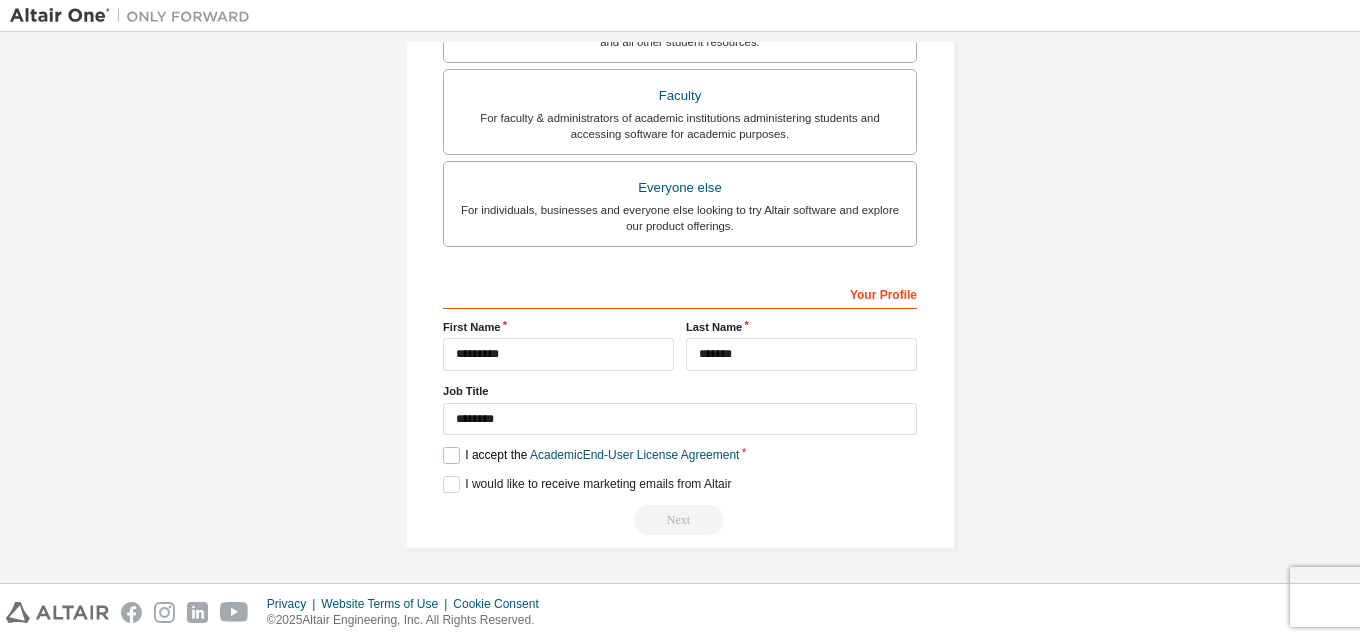click on "I accept the   Academic   End-User License Agreement" at bounding box center (591, 455) 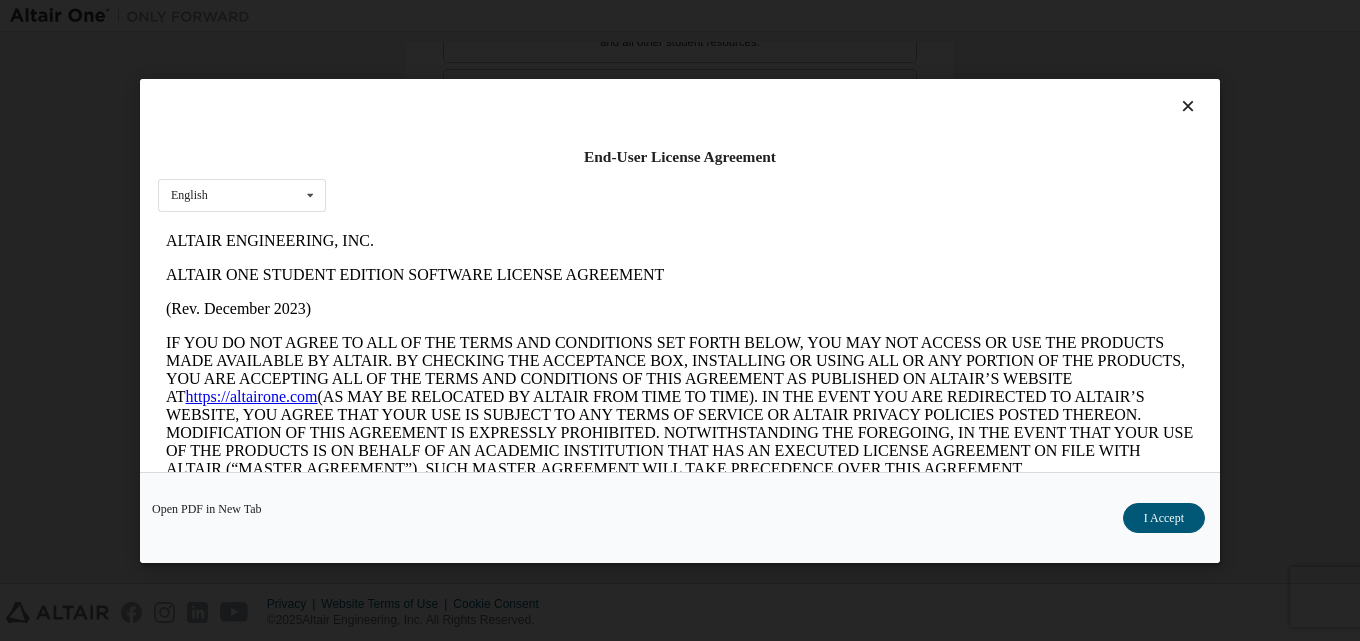 scroll, scrollTop: 0, scrollLeft: 0, axis: both 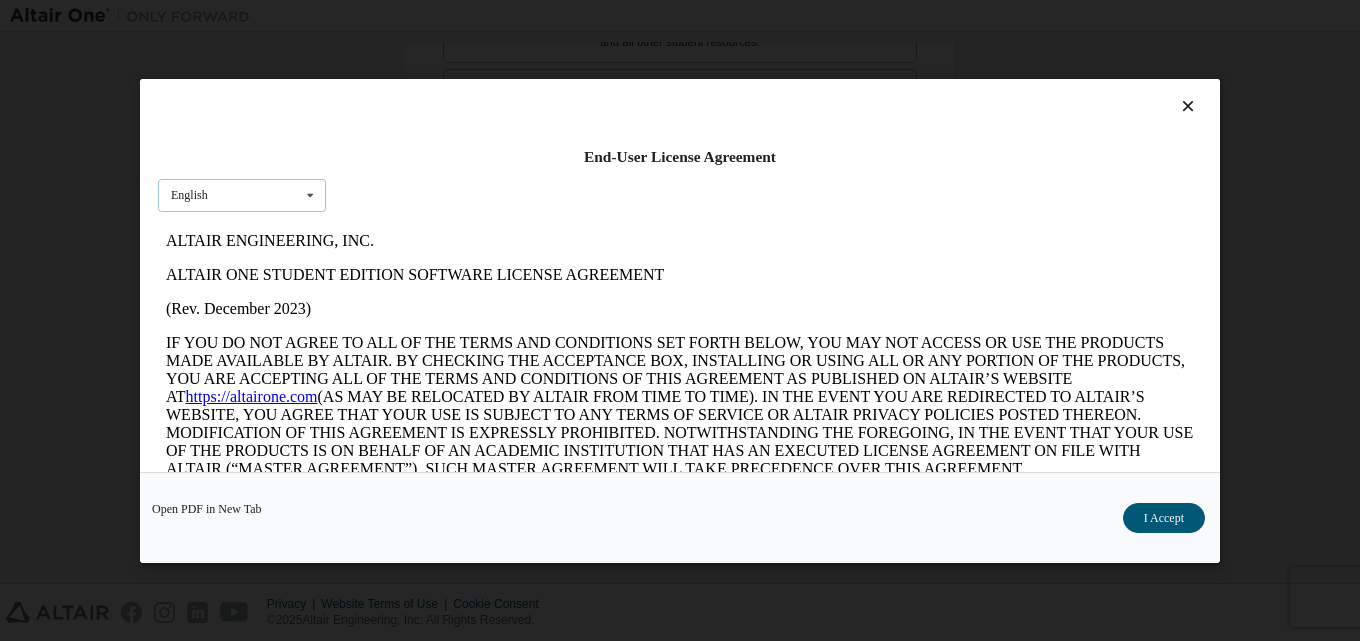 click at bounding box center (310, 194) 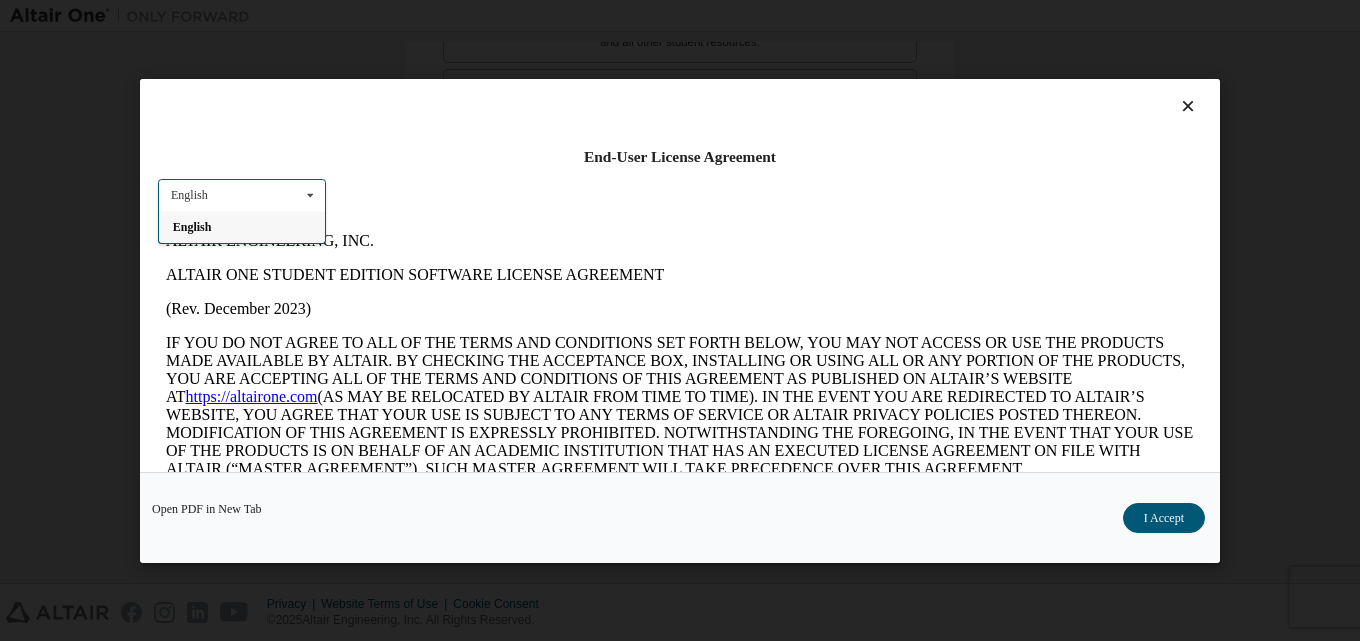 click on "End-User License Agreement English English" at bounding box center (680, 275) 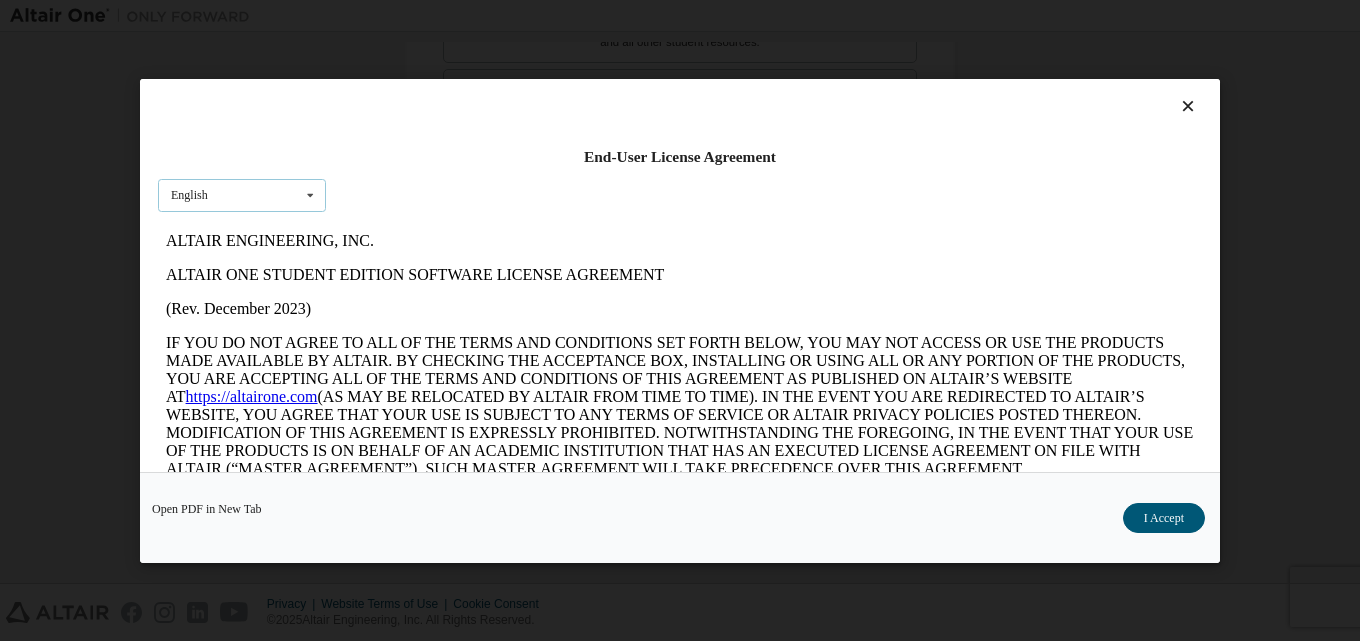 click at bounding box center [310, 194] 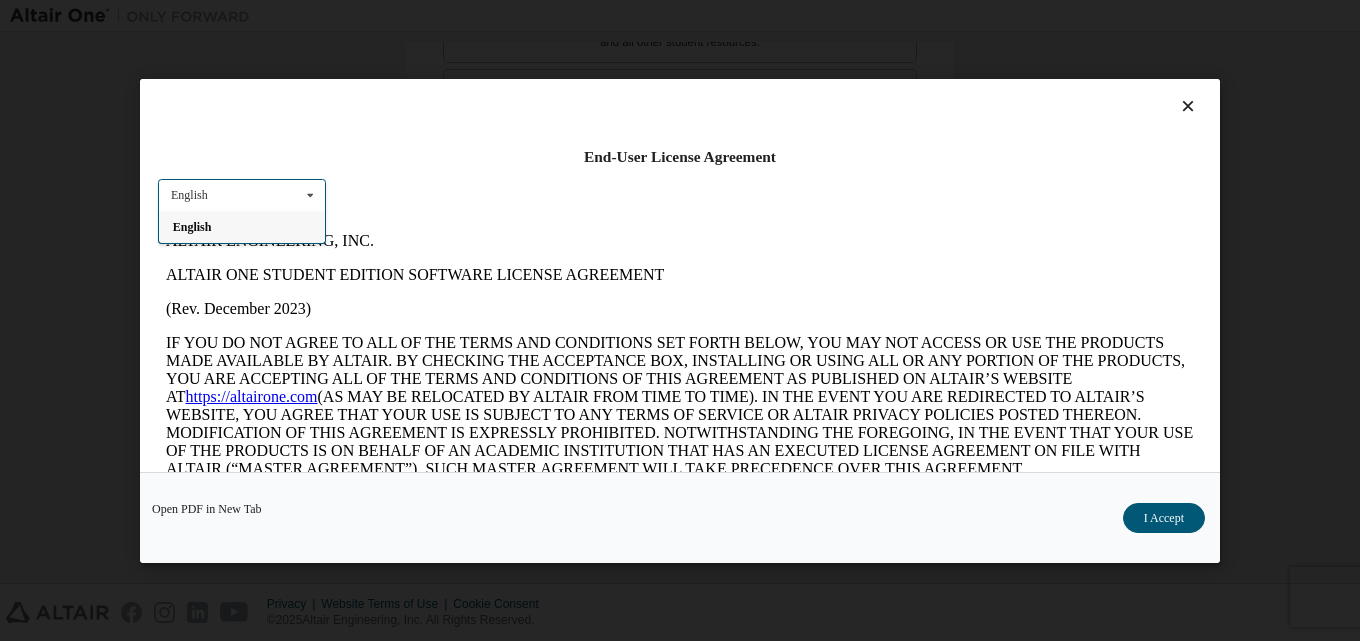 click on "English" at bounding box center (242, 226) 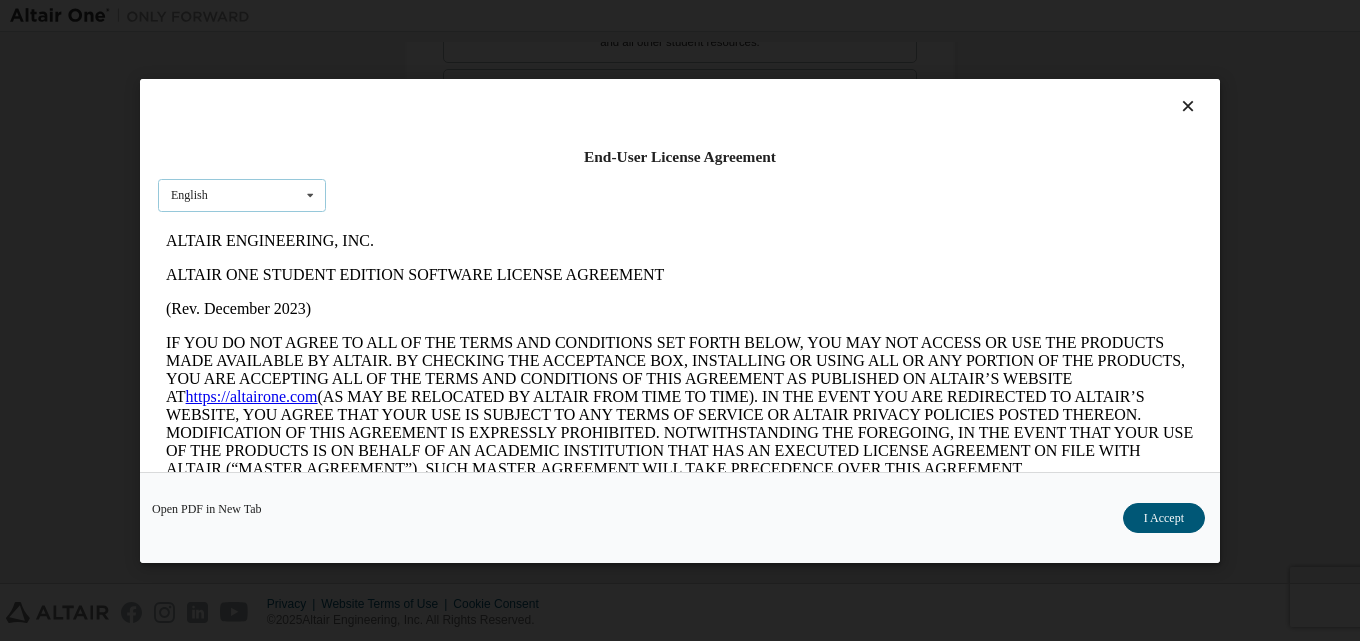 scroll, scrollTop: 63, scrollLeft: 0, axis: vertical 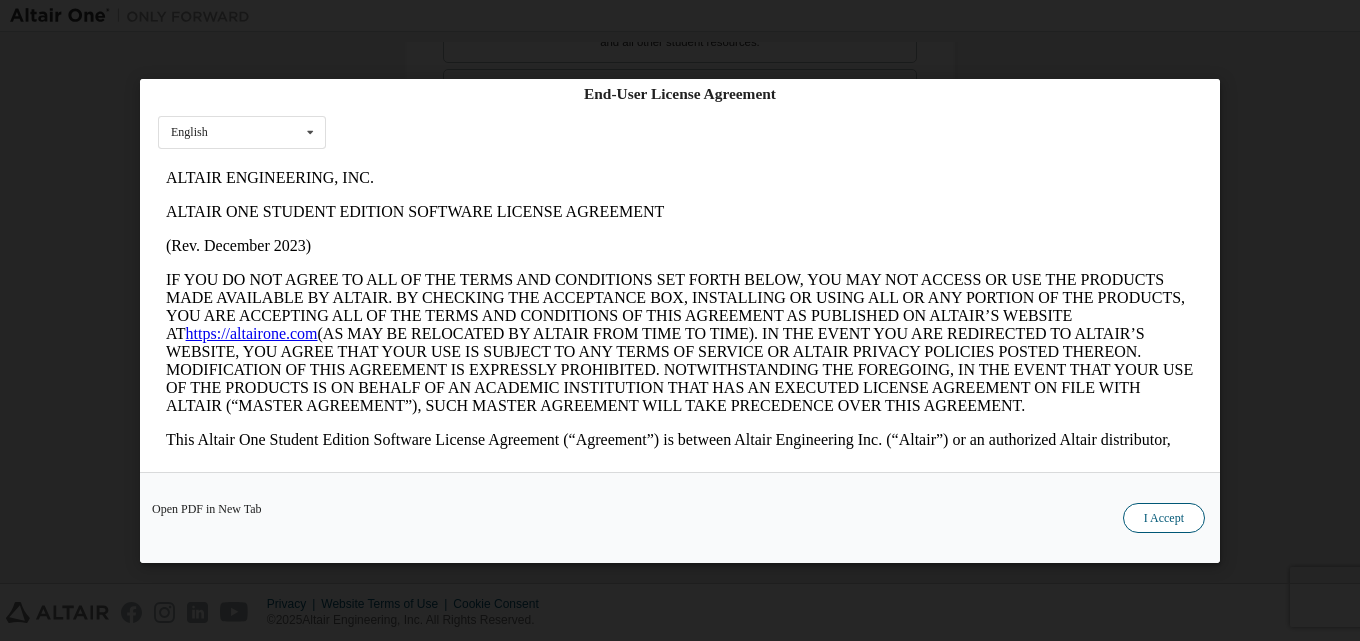 click on "I Accept" at bounding box center [1164, 517] 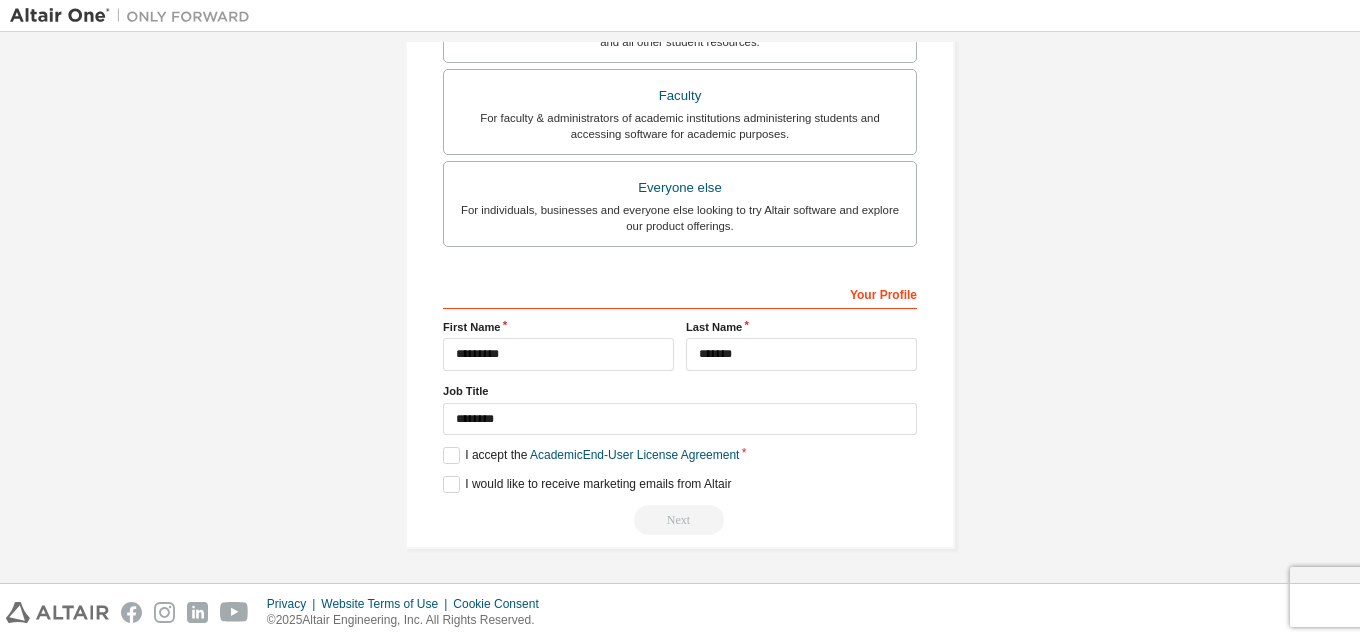 click on "Next" at bounding box center (680, 520) 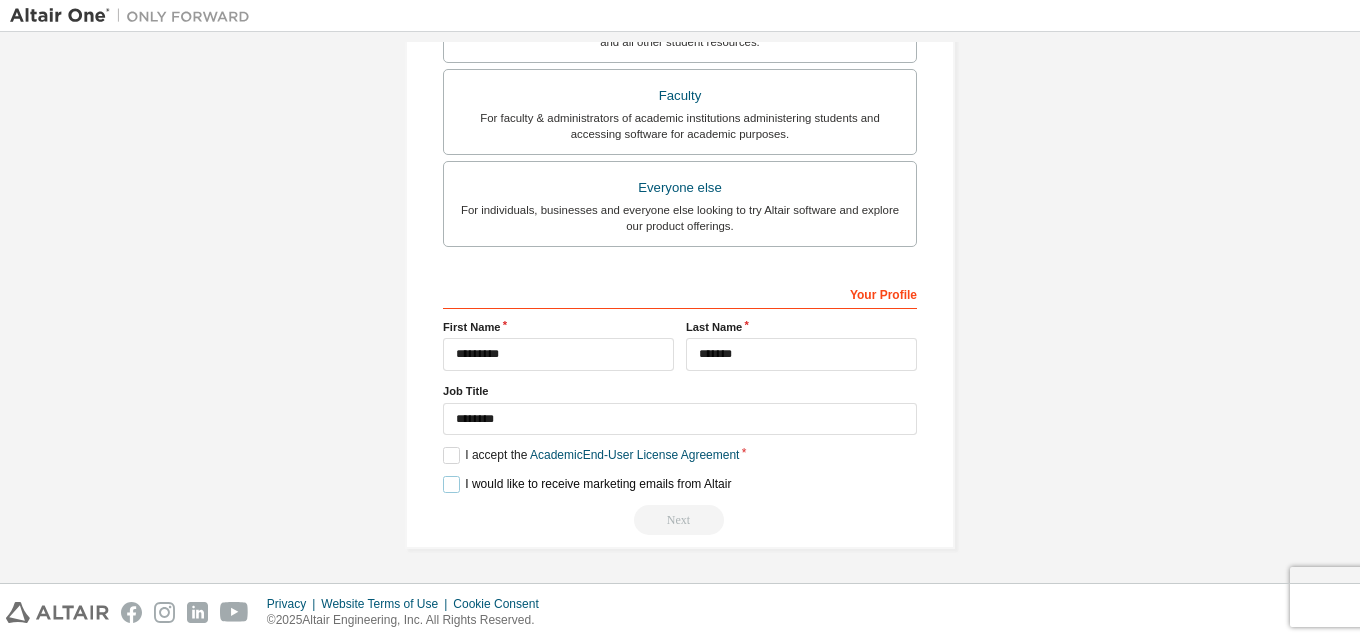 click on "I would like to receive marketing emails from Altair" at bounding box center [587, 484] 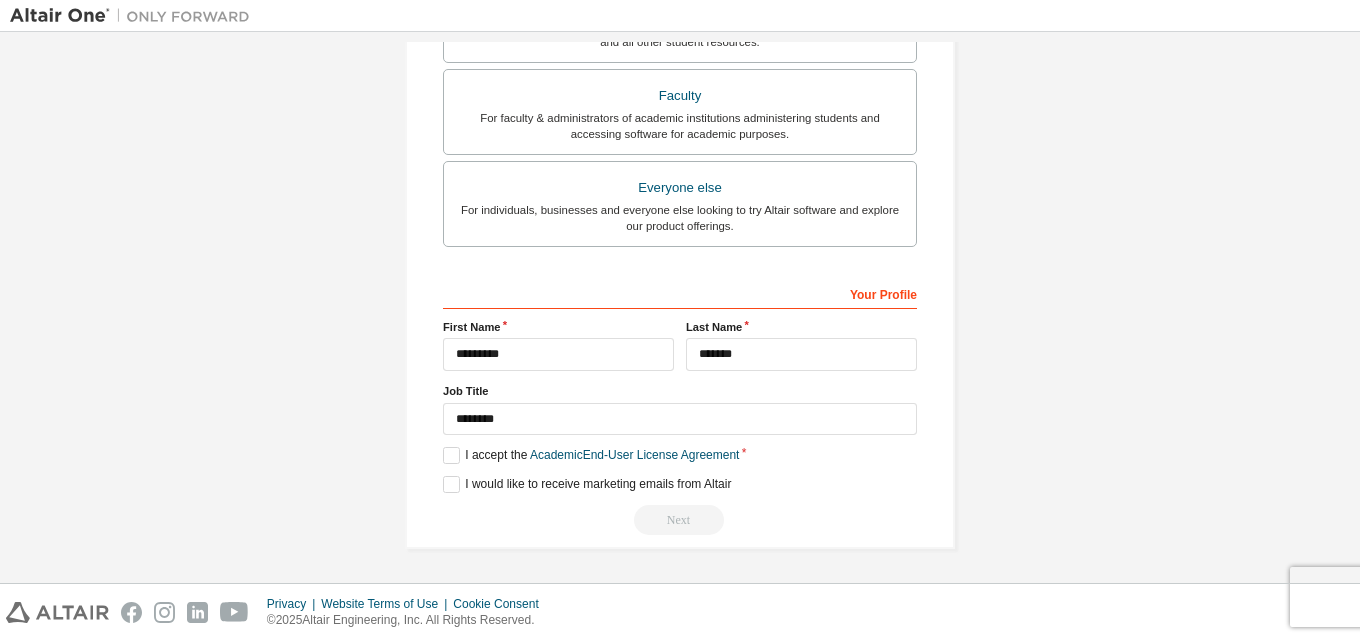 click on "Next" at bounding box center [680, 520] 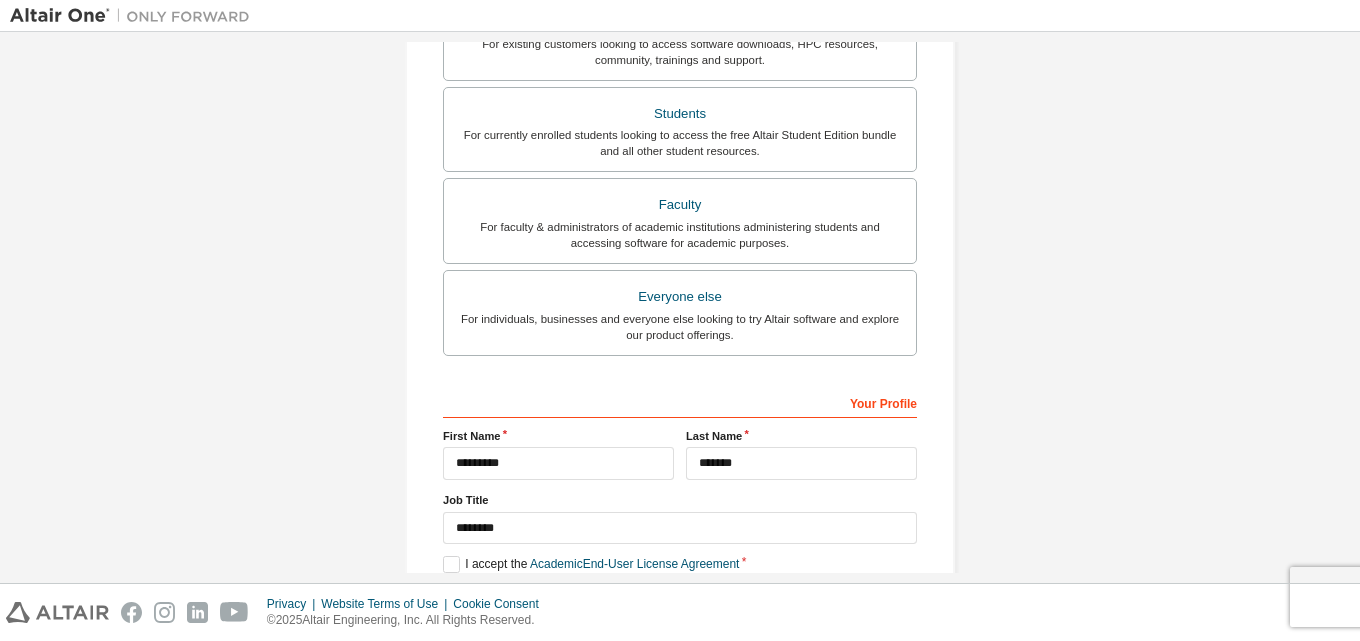 scroll, scrollTop: 500, scrollLeft: 0, axis: vertical 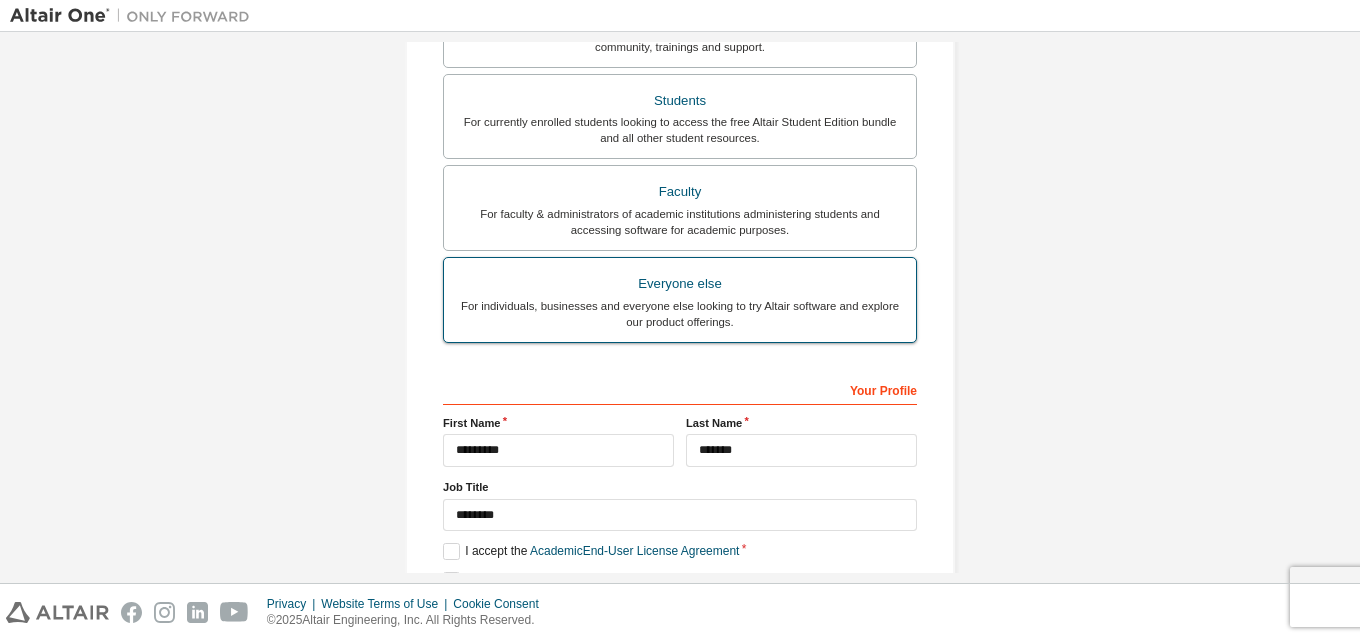 click on "Everyone else" at bounding box center [680, 284] 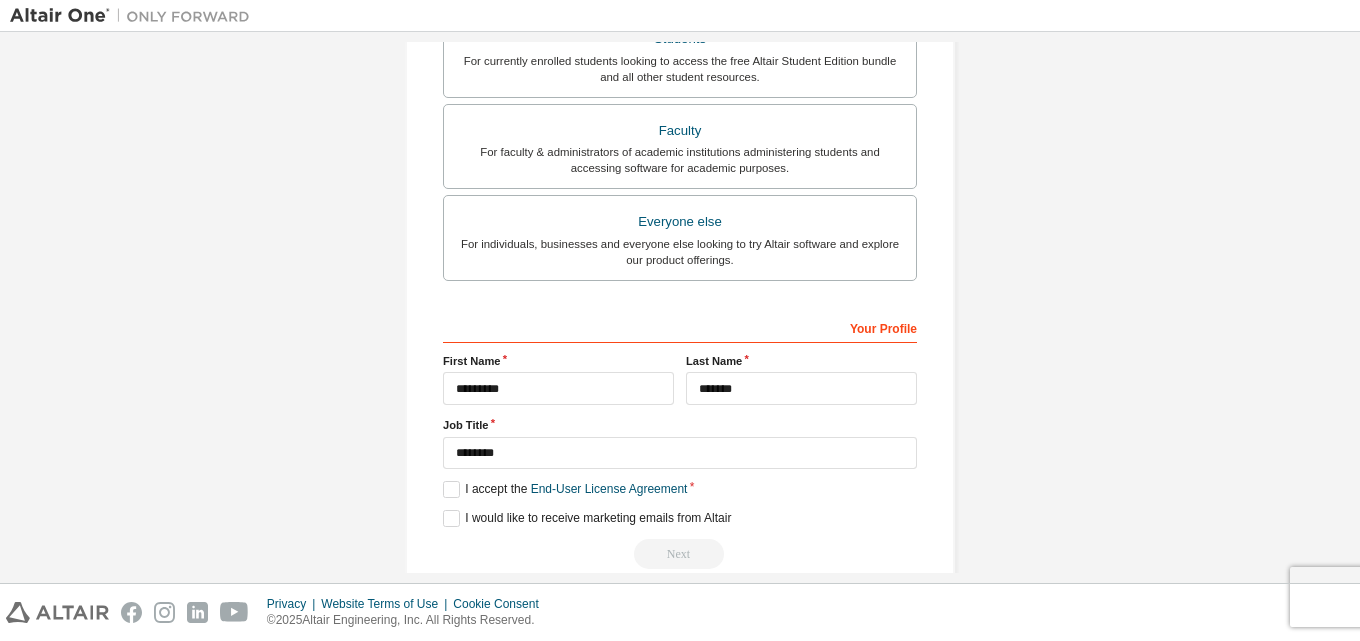 scroll, scrollTop: 528, scrollLeft: 0, axis: vertical 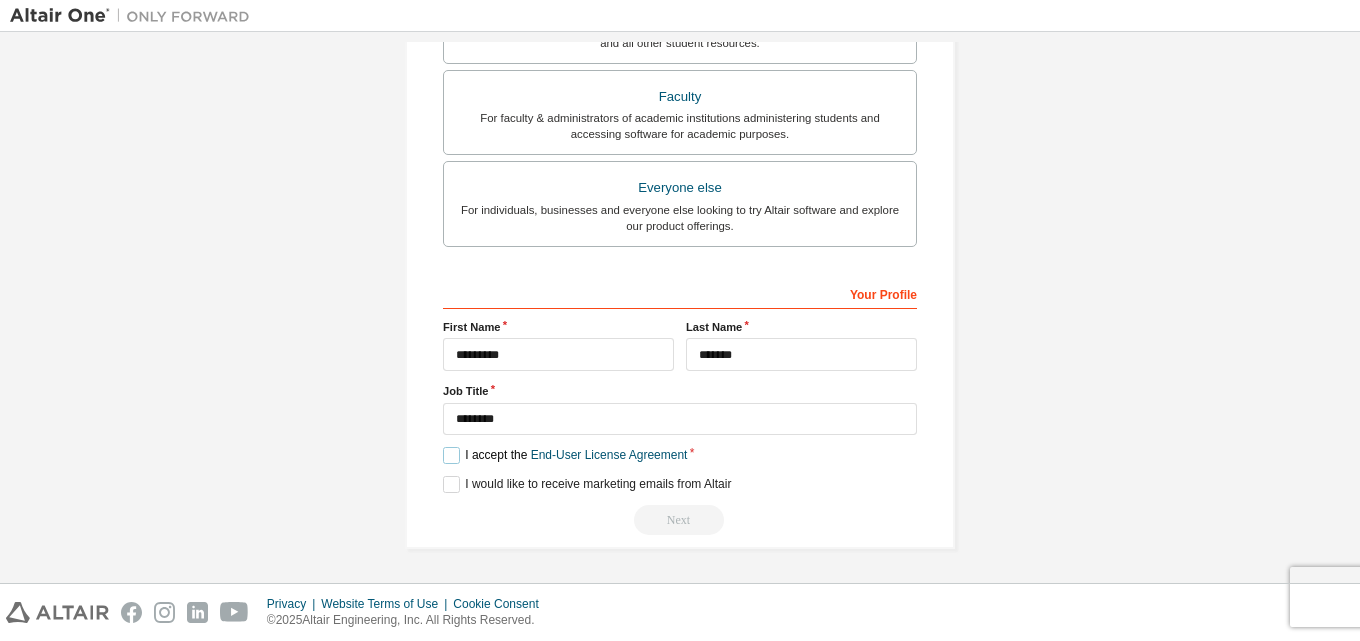click on "I accept the    End-User License Agreement" at bounding box center (565, 455) 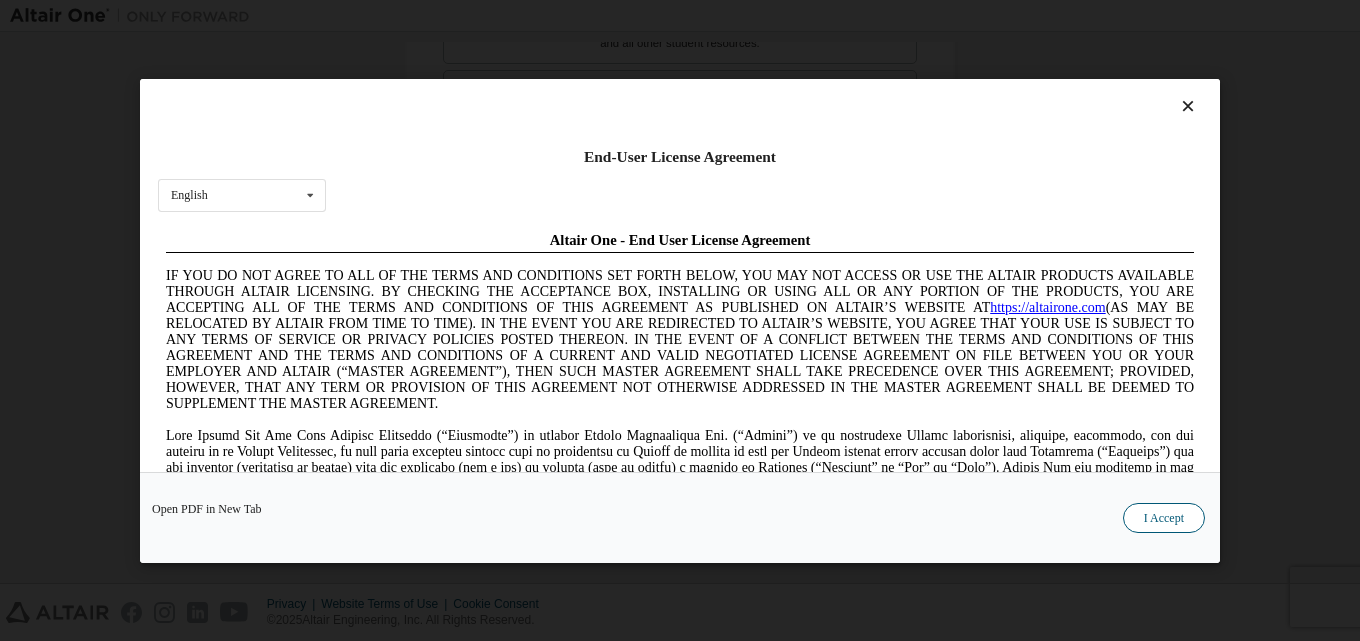 scroll, scrollTop: 0, scrollLeft: 0, axis: both 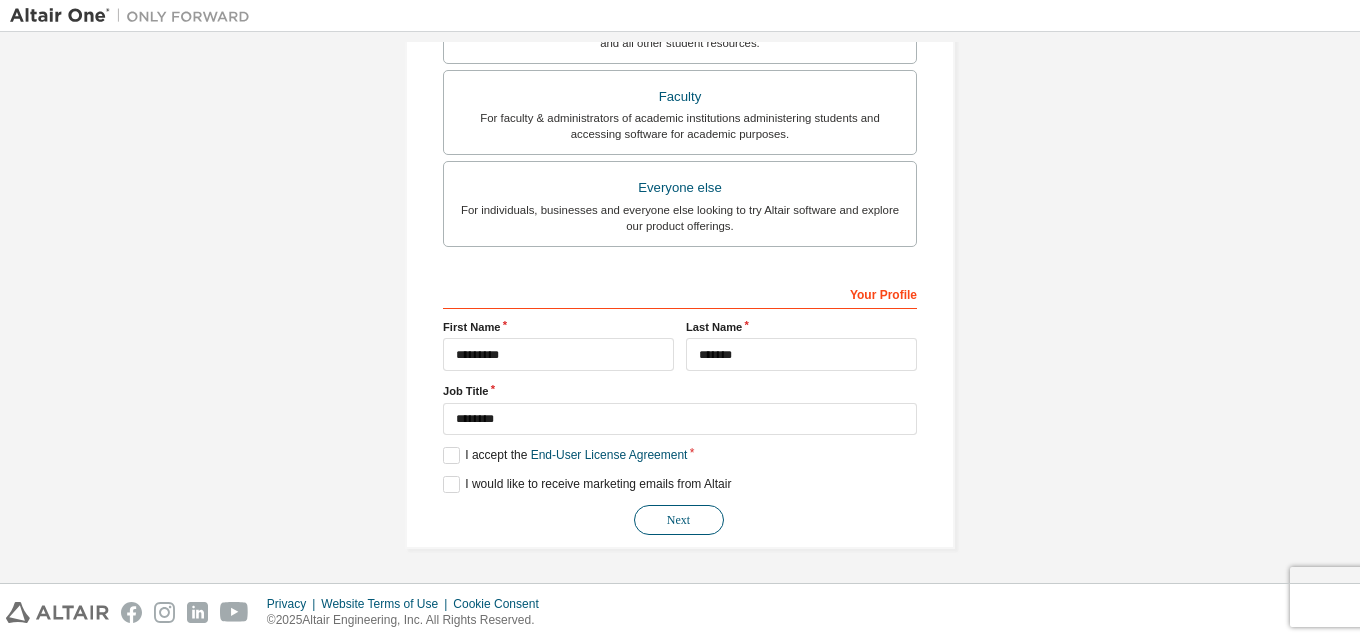 click on "Next" at bounding box center [679, 520] 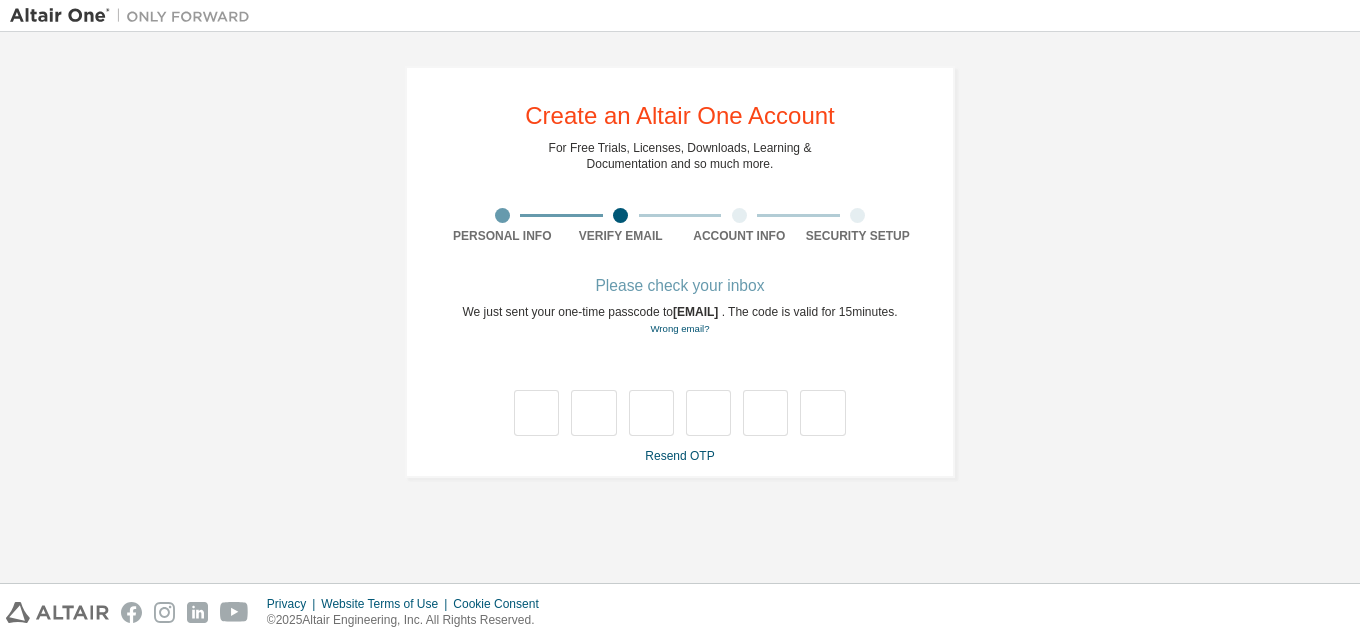 scroll, scrollTop: 0, scrollLeft: 0, axis: both 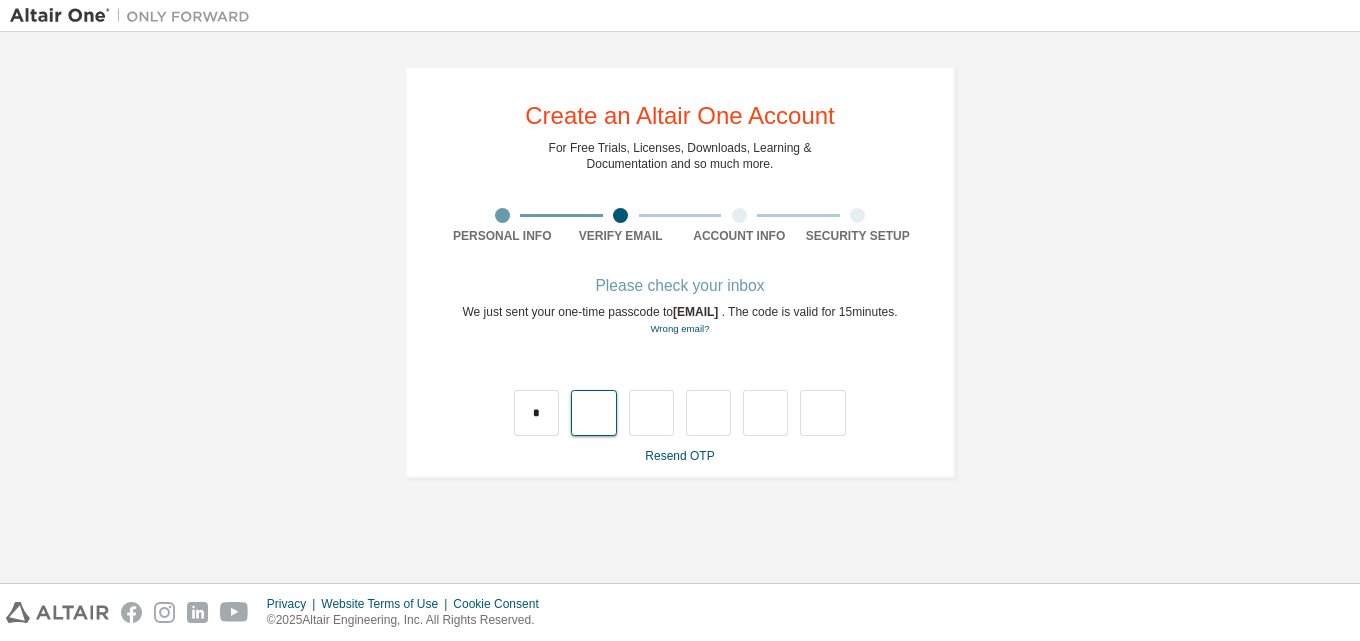 type on "*" 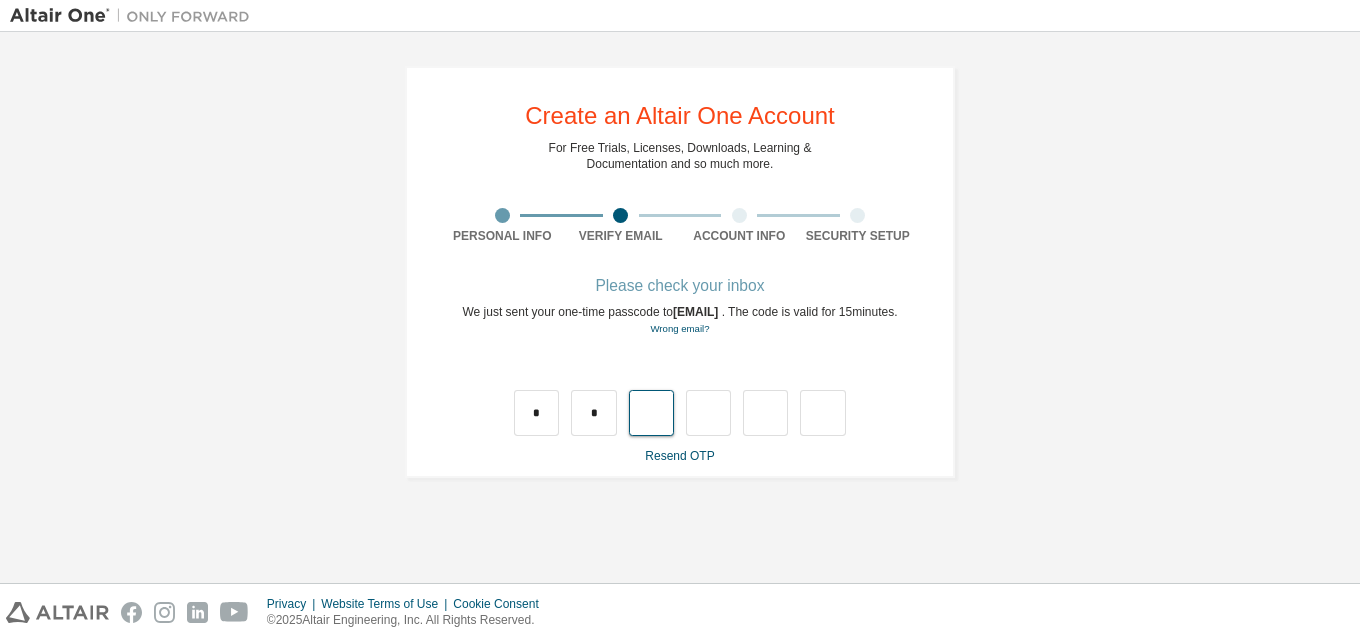 type on "*" 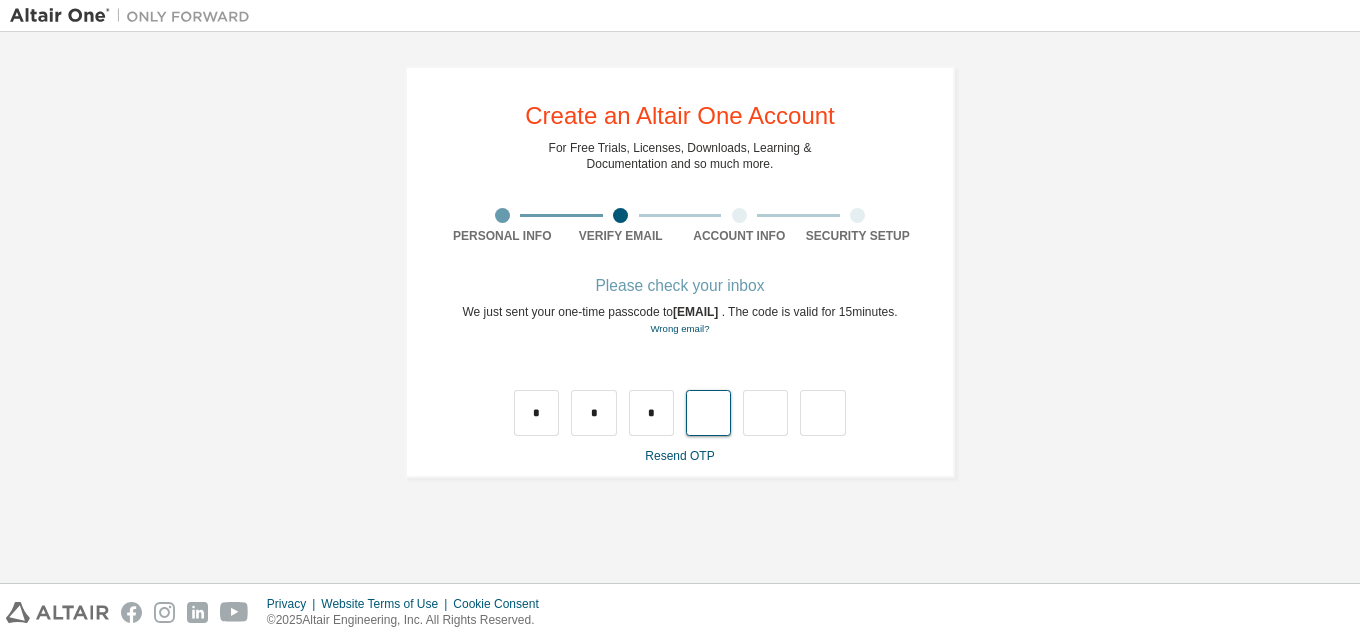 type on "*" 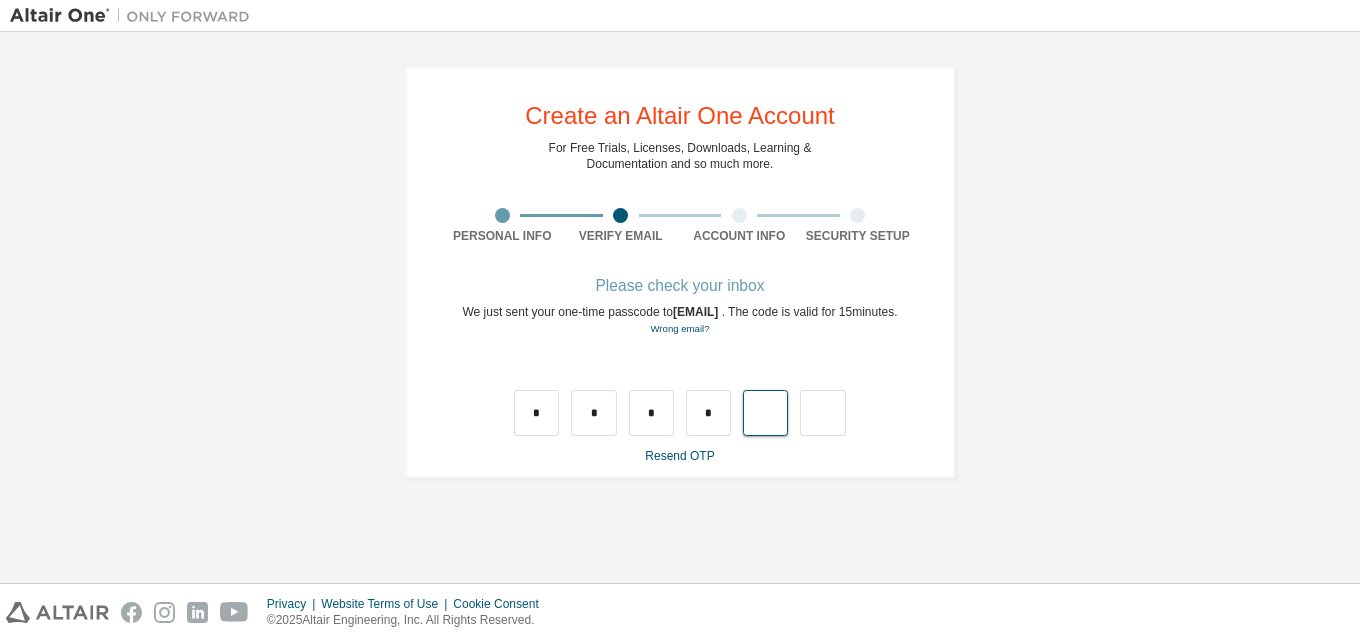 type on "*" 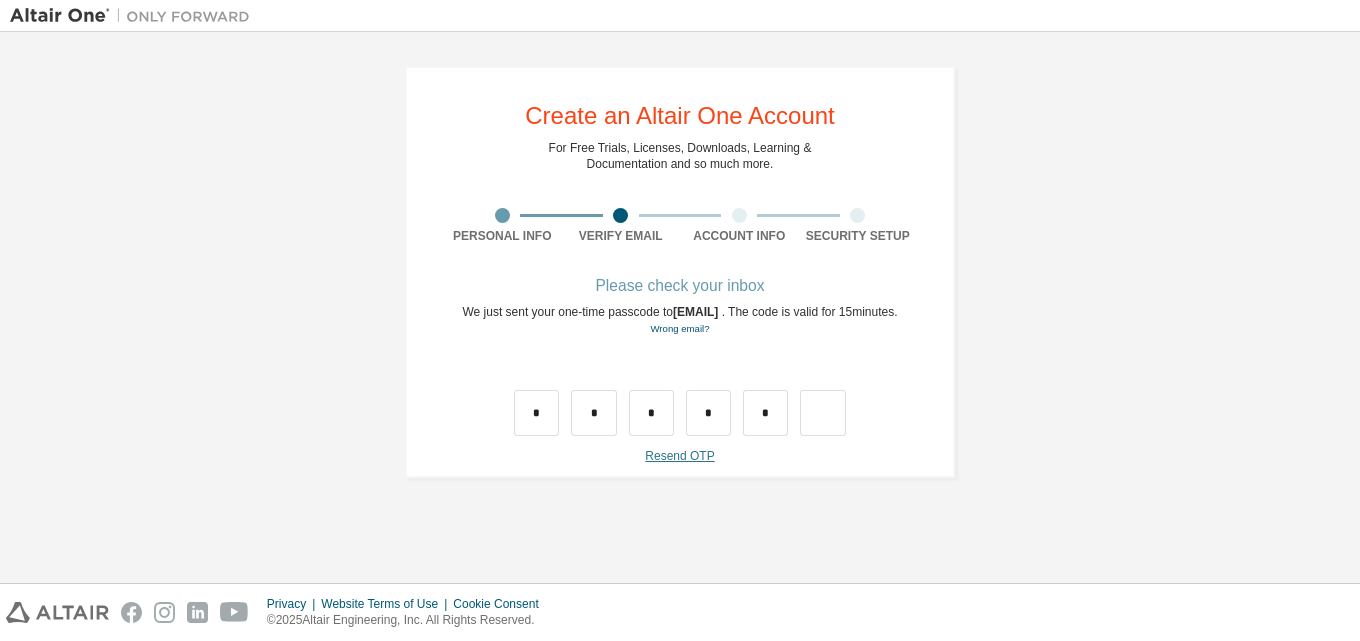 click on "Resend OTP" at bounding box center [679, 456] 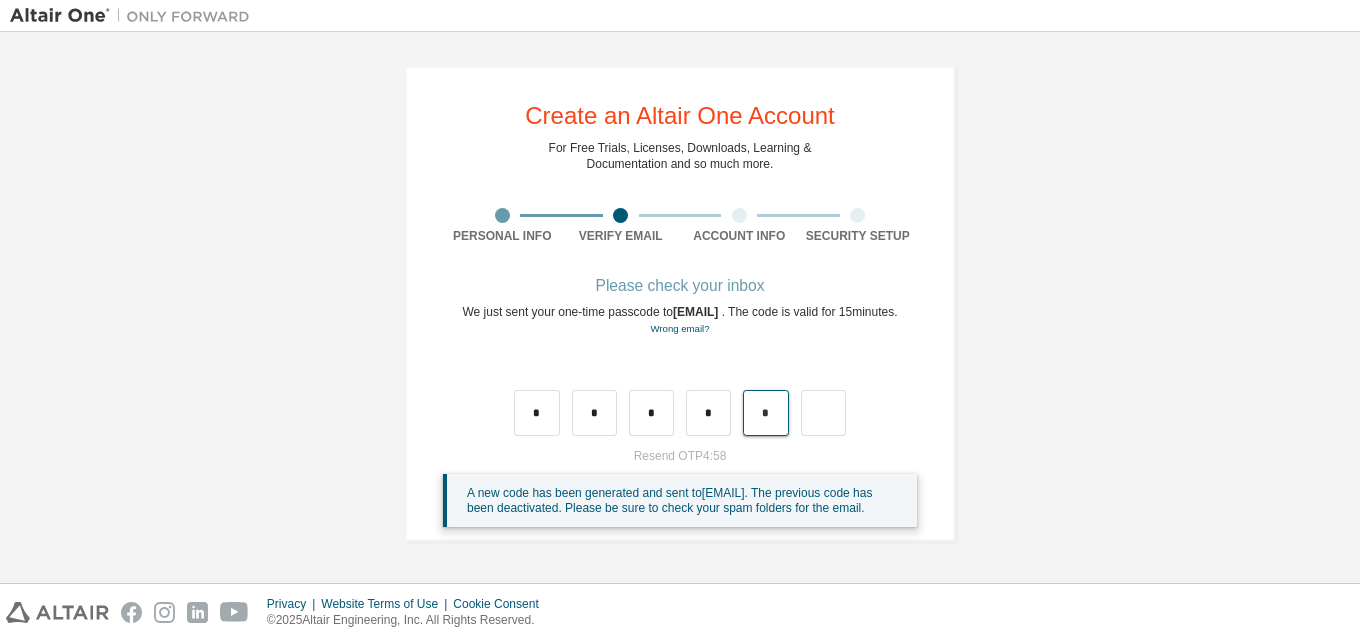click on "*" at bounding box center (765, 413) 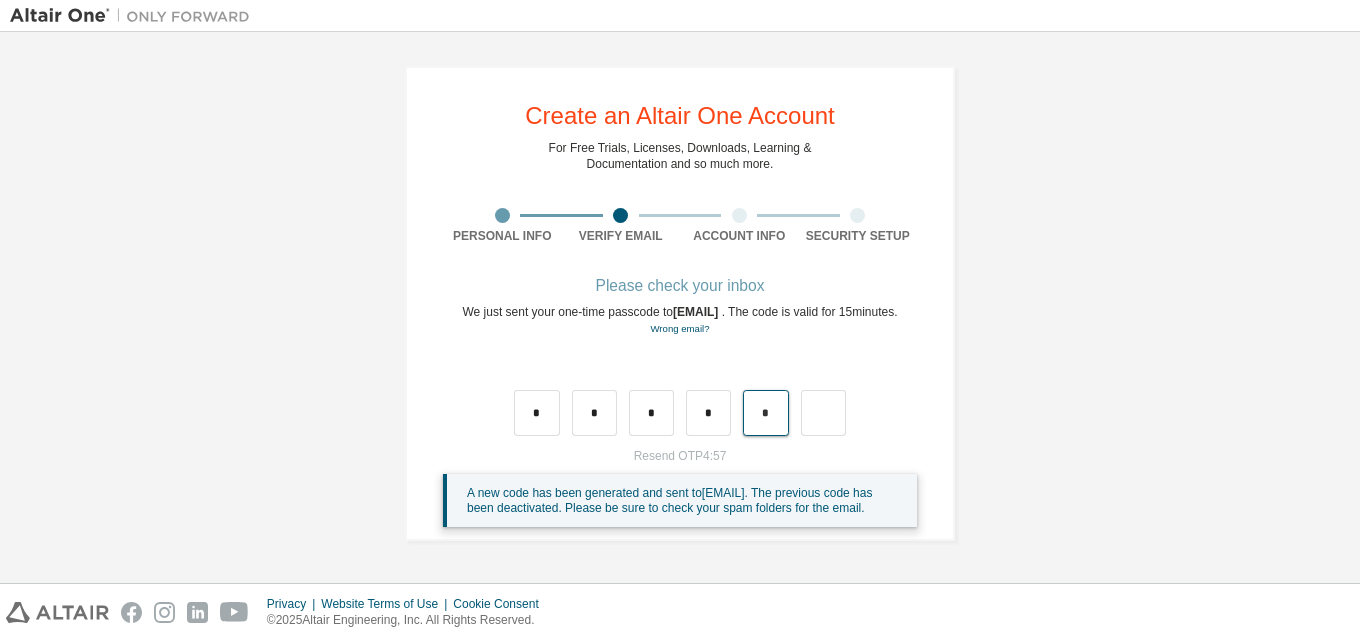 type 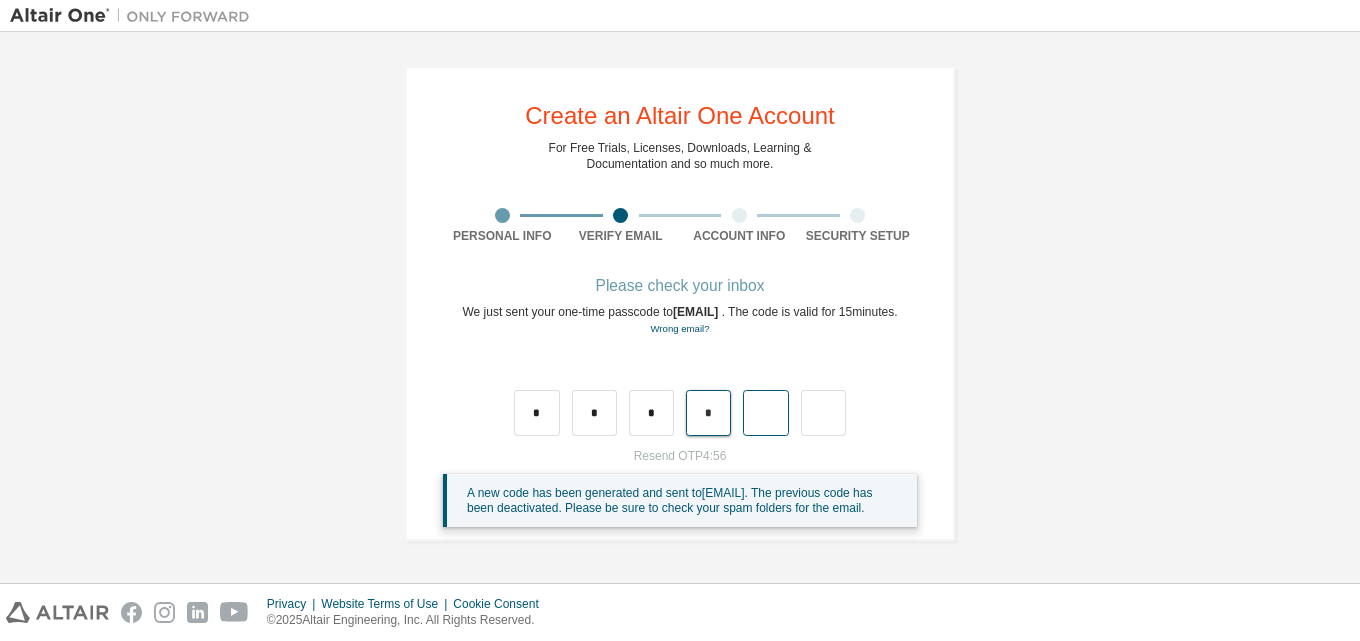 type 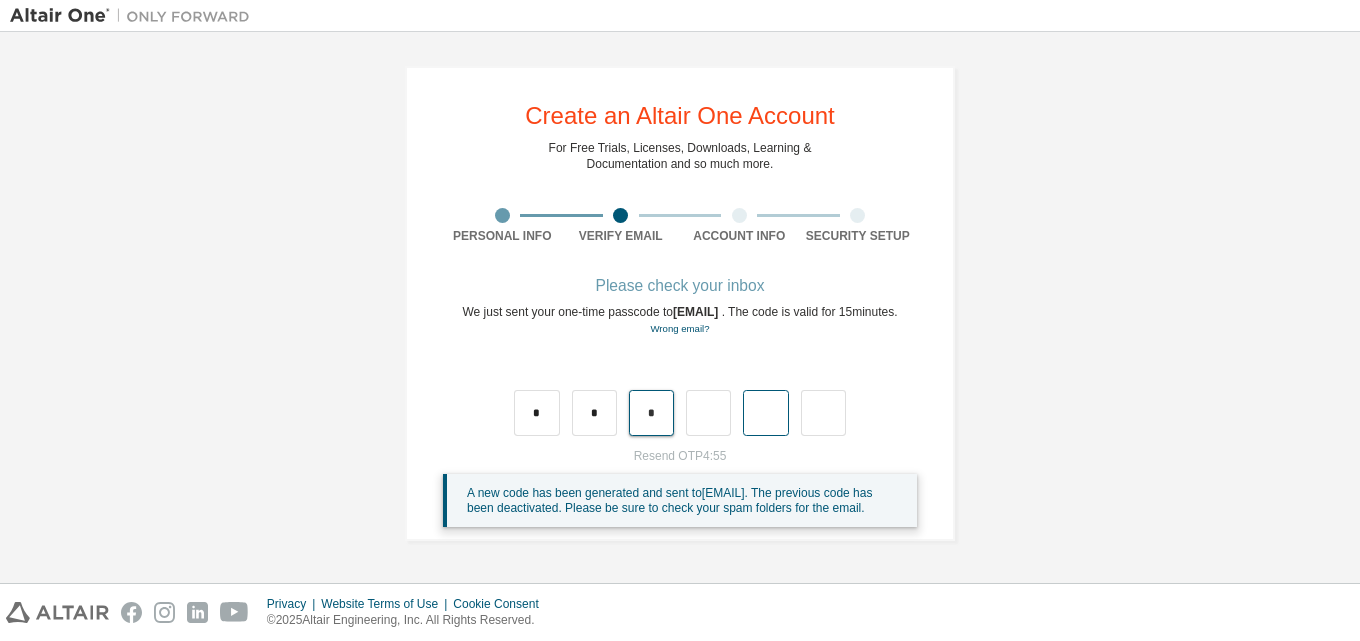 type 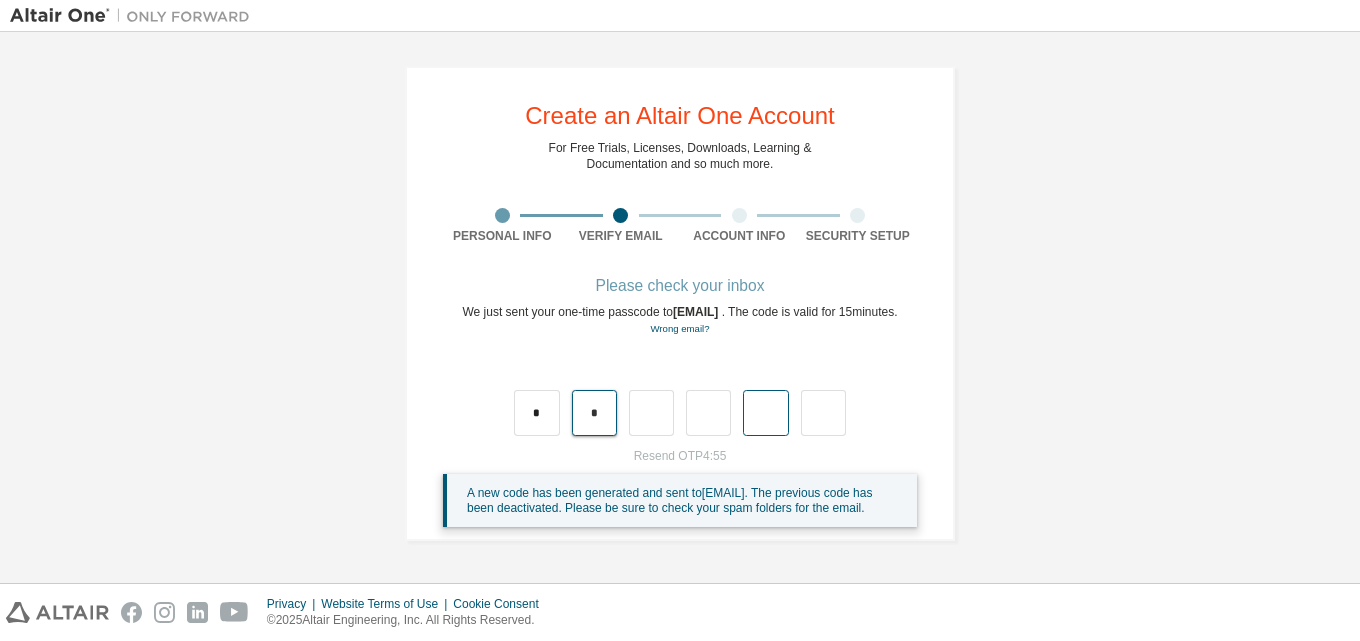 type 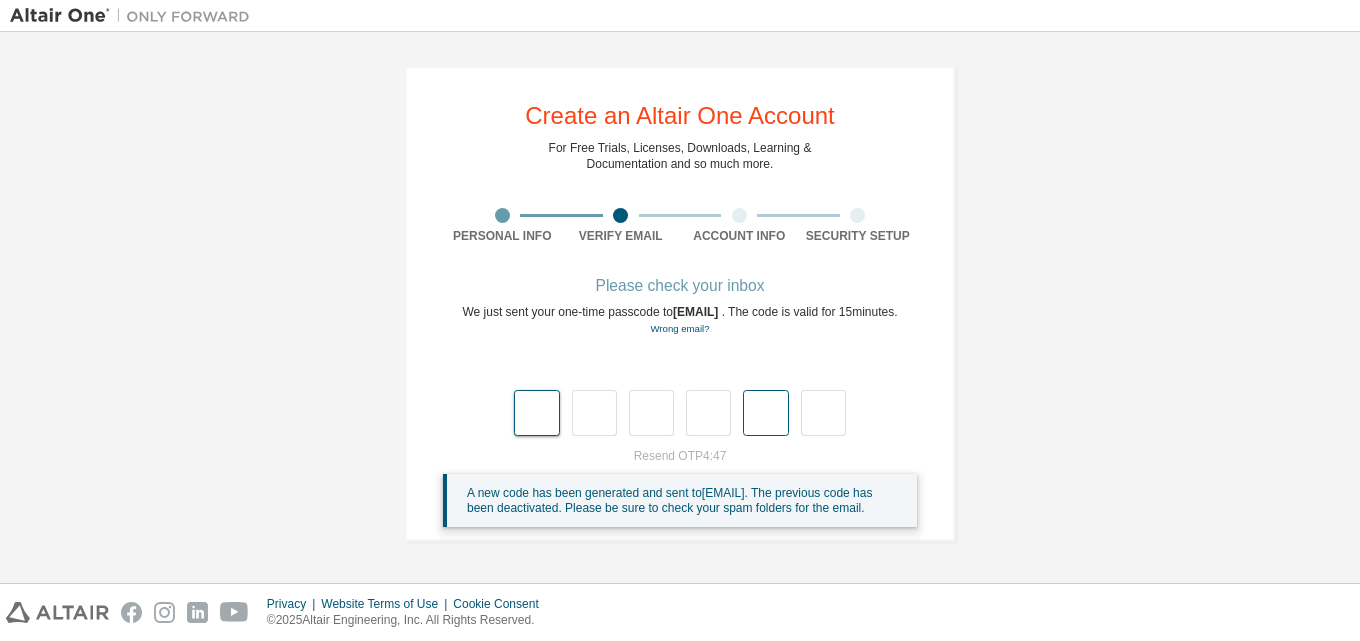 scroll, scrollTop: 24, scrollLeft: 0, axis: vertical 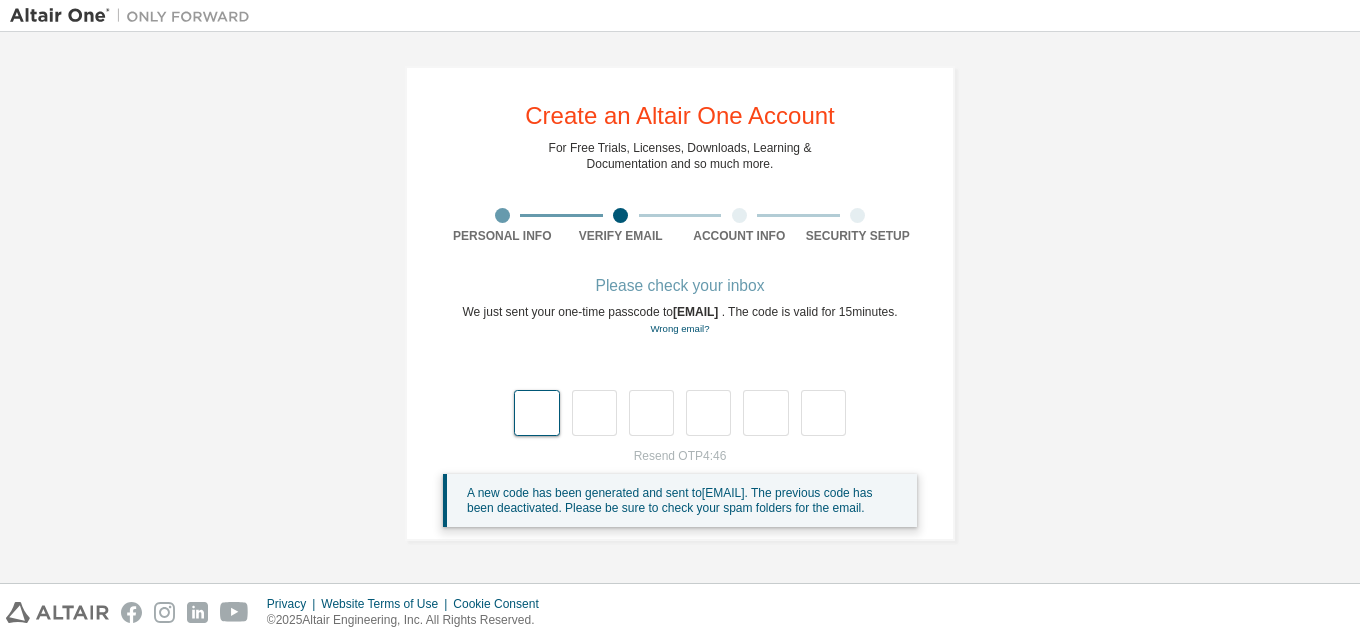 click at bounding box center (536, 413) 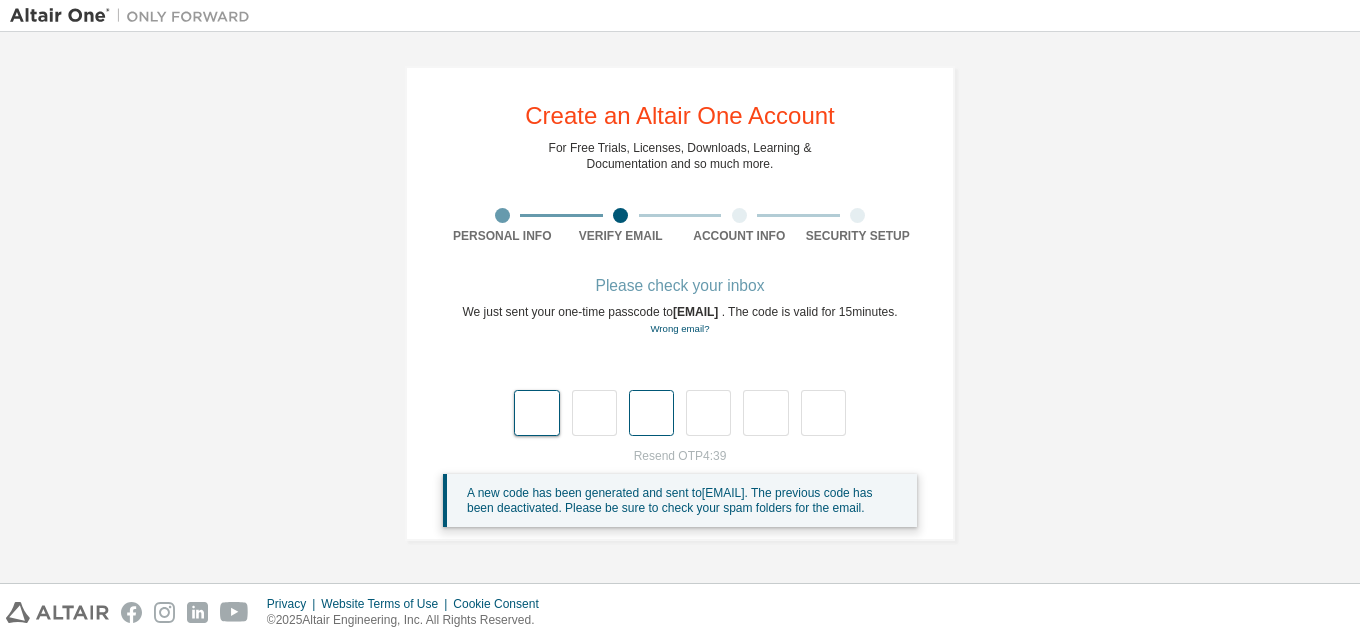 type on "*" 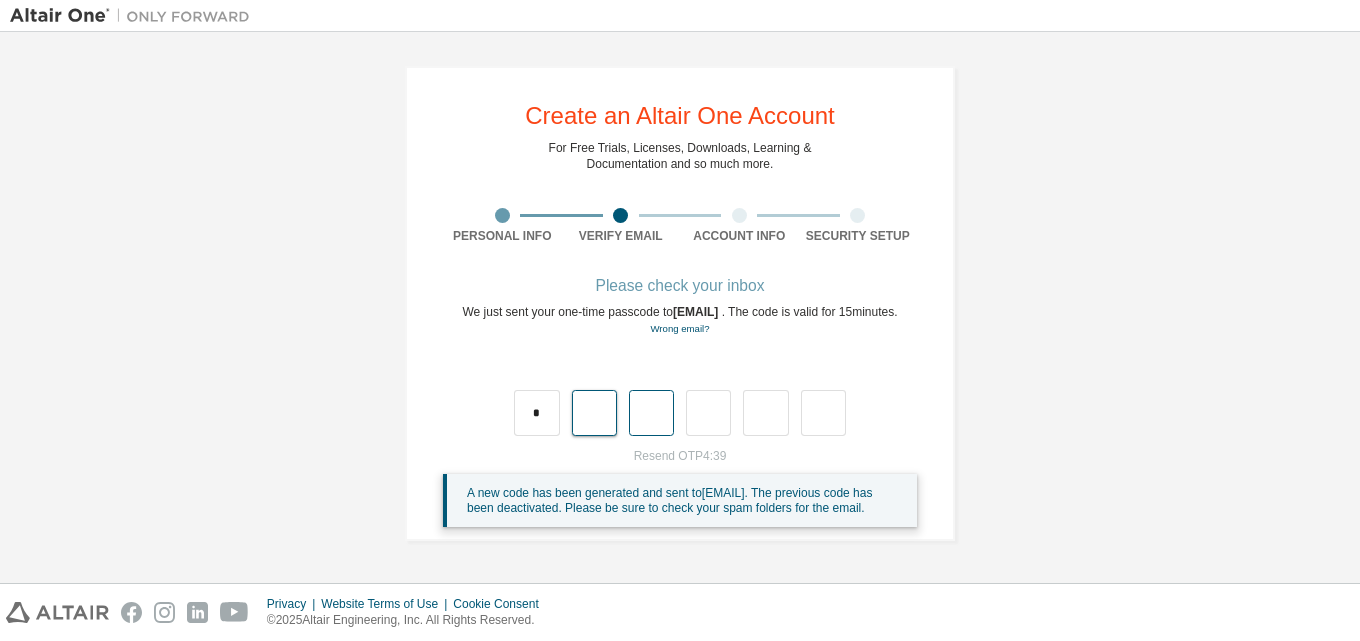type on "*" 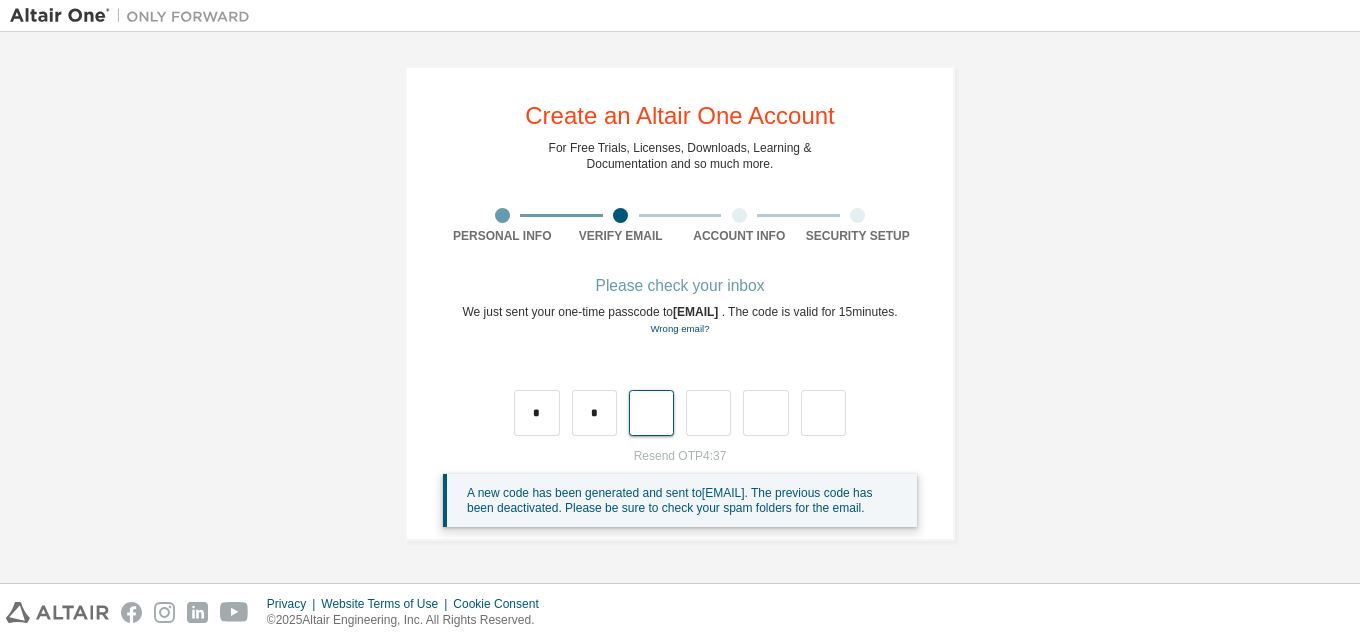 type 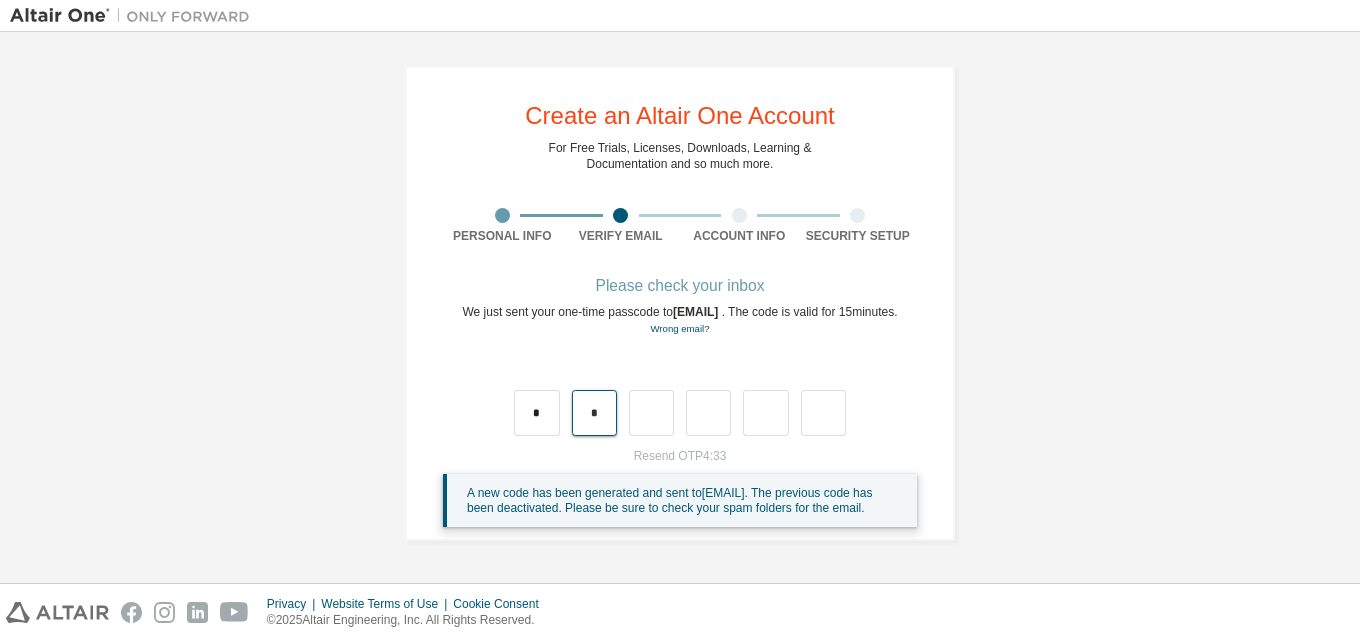 click on "*" at bounding box center (594, 413) 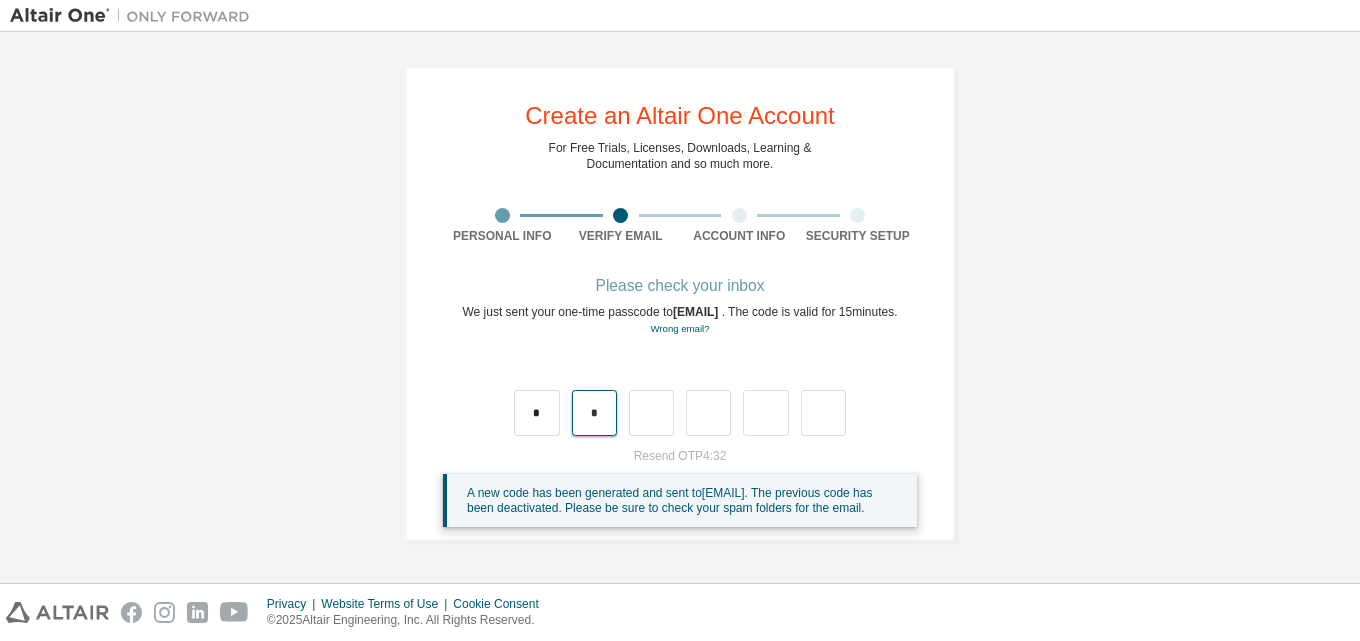 type 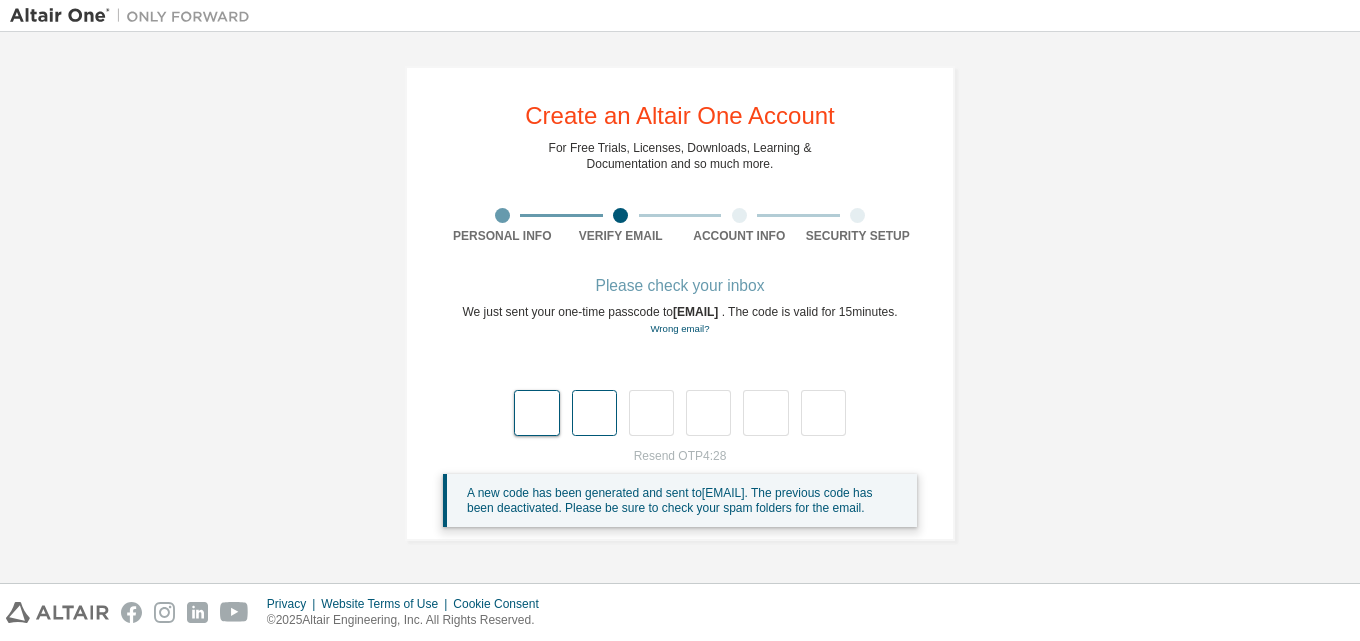 type on "*" 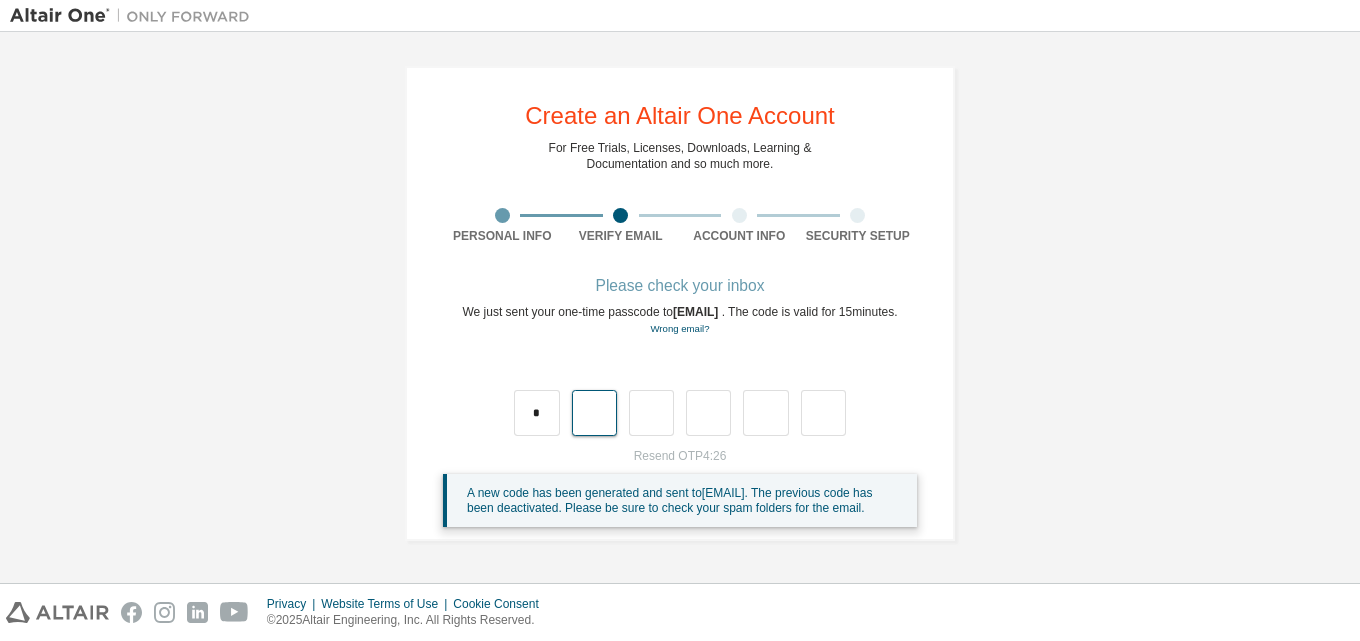 type on "*" 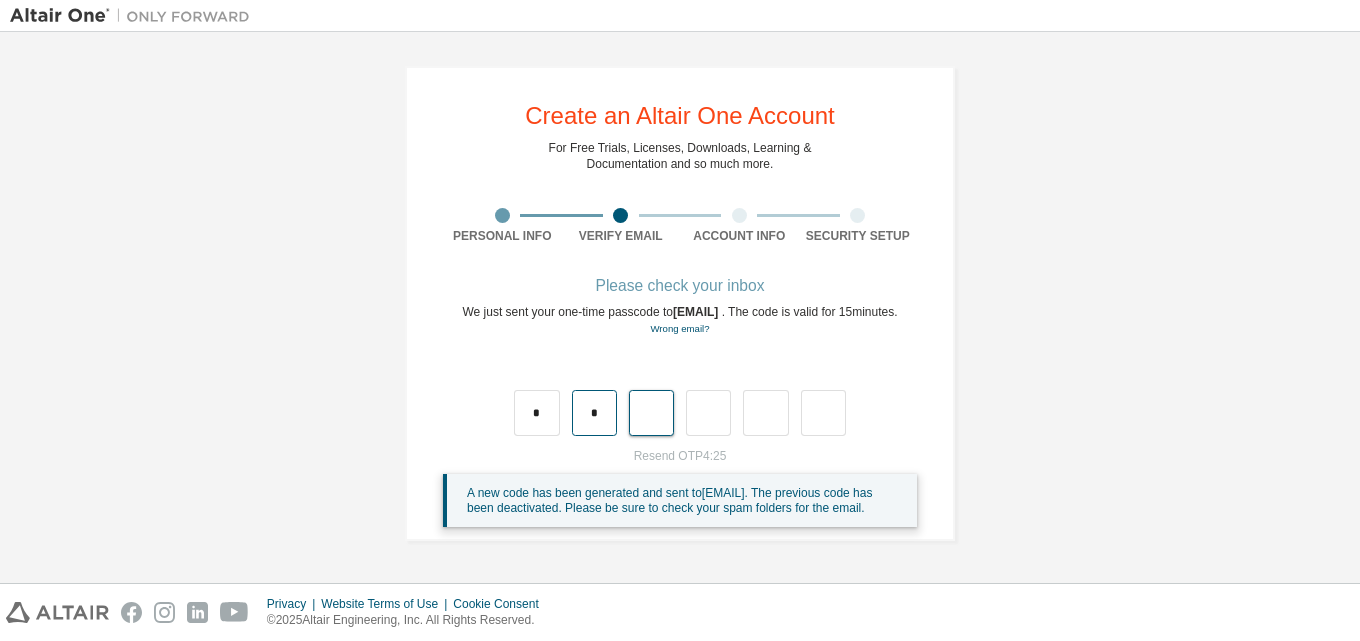 type on "*" 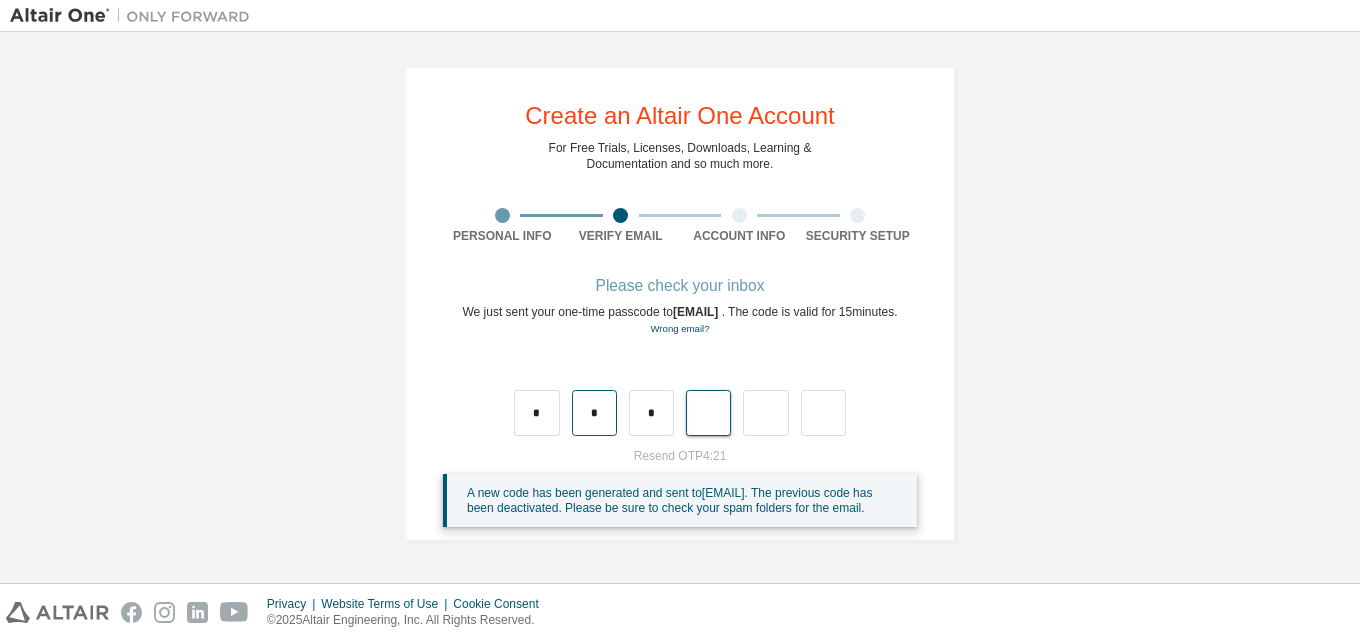 type on "*" 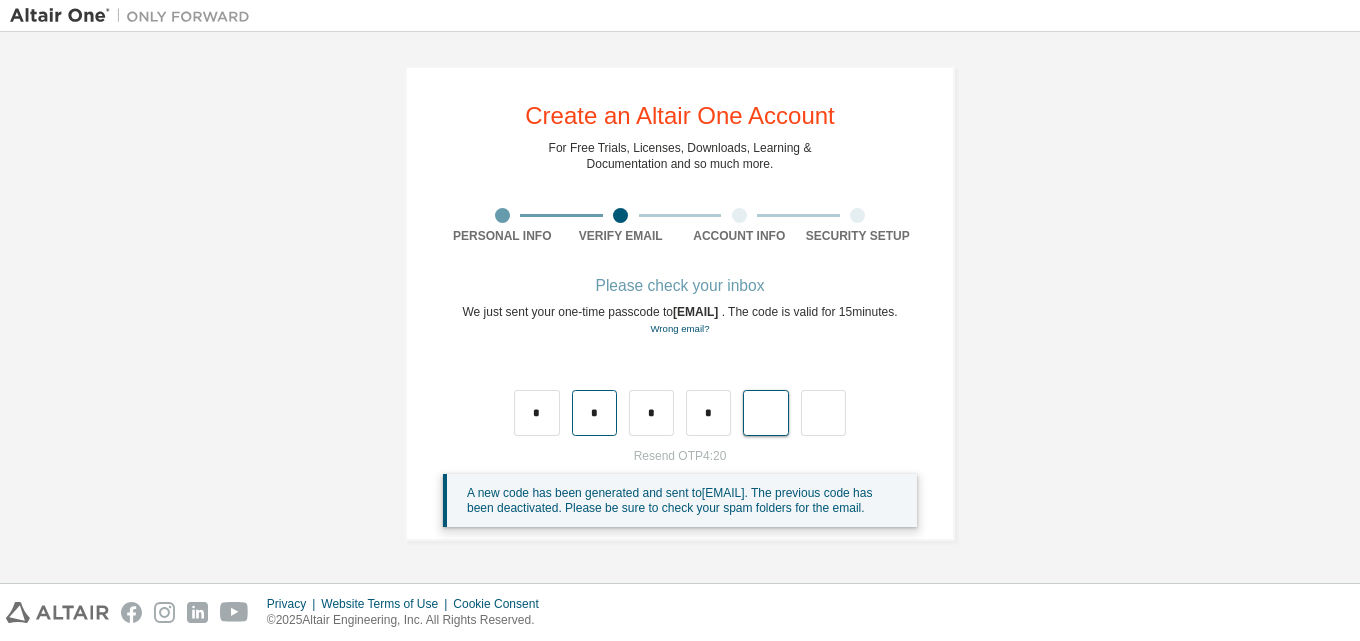 type on "*" 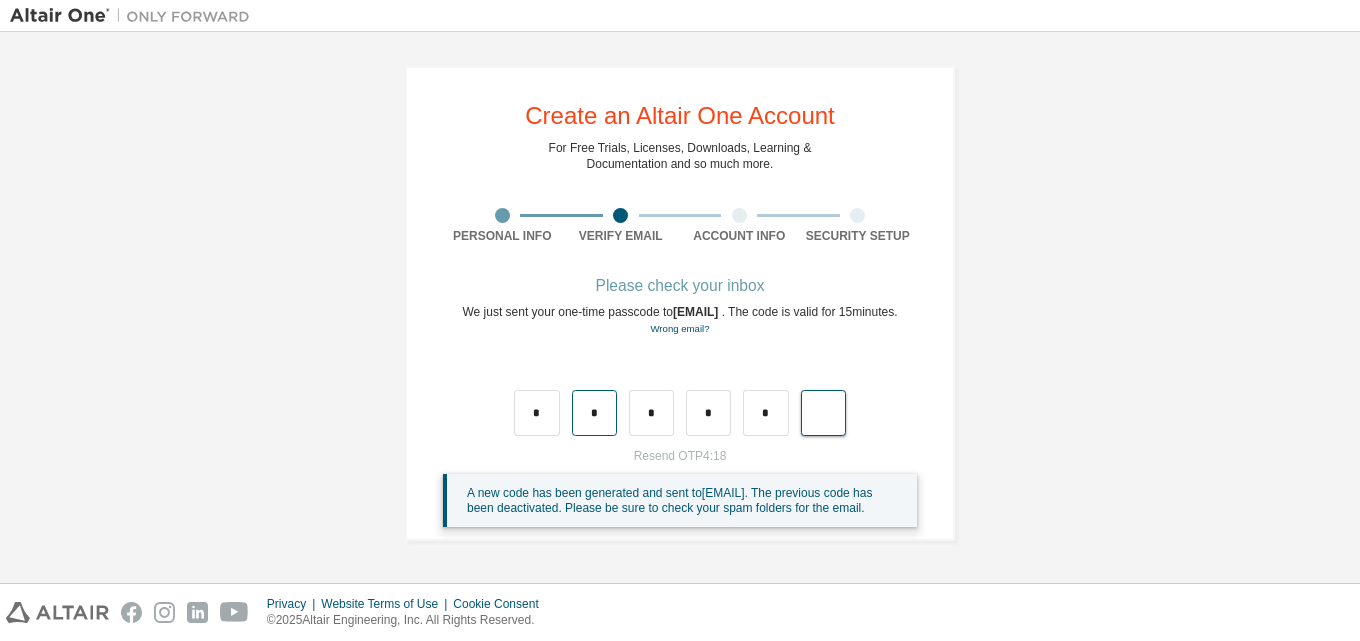 type on "*" 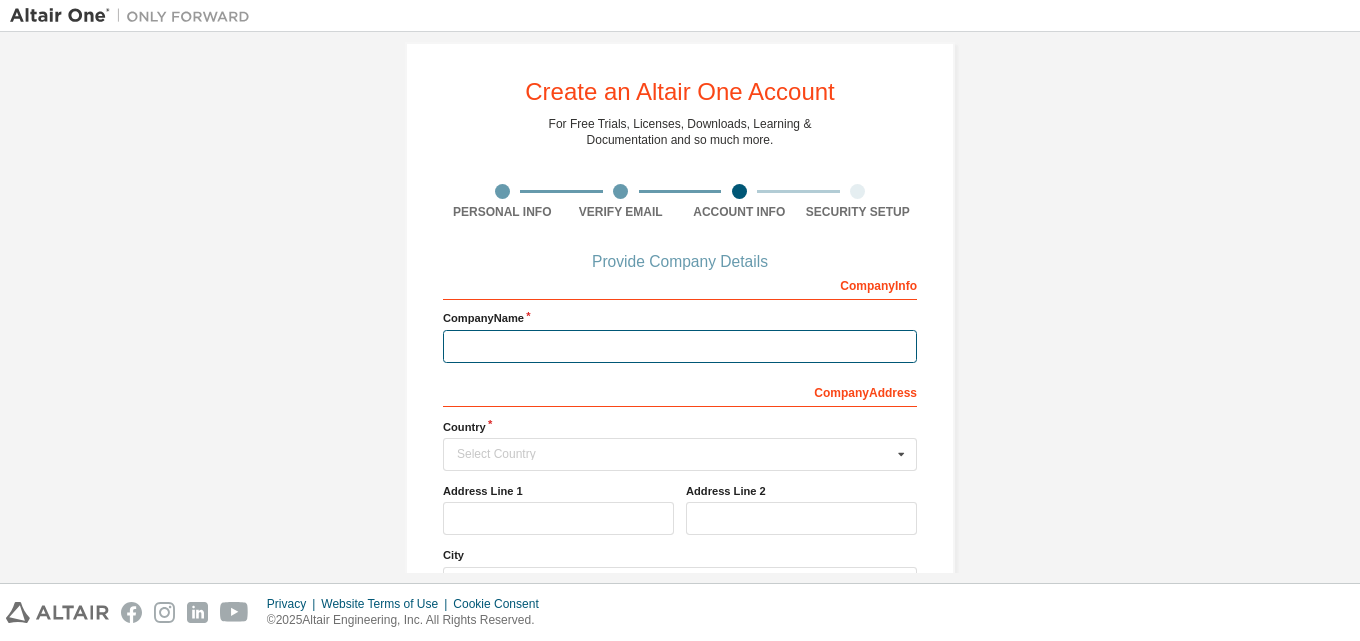 click at bounding box center [680, 346] 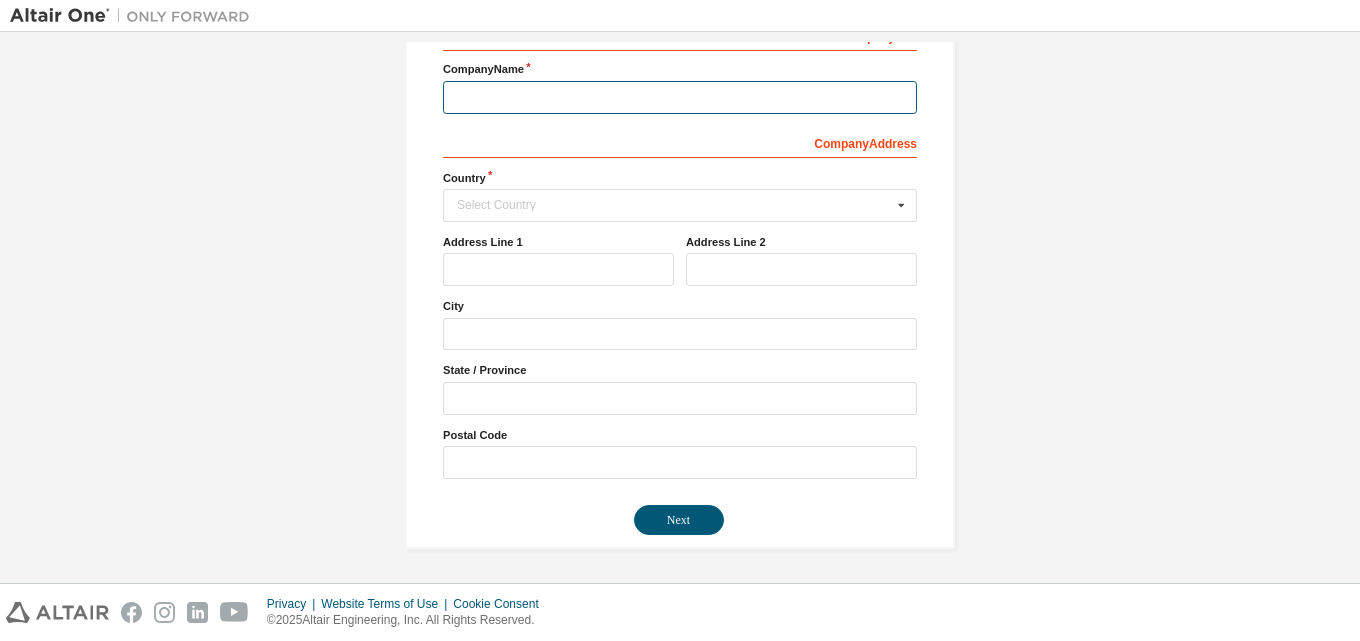 scroll, scrollTop: 73, scrollLeft: 0, axis: vertical 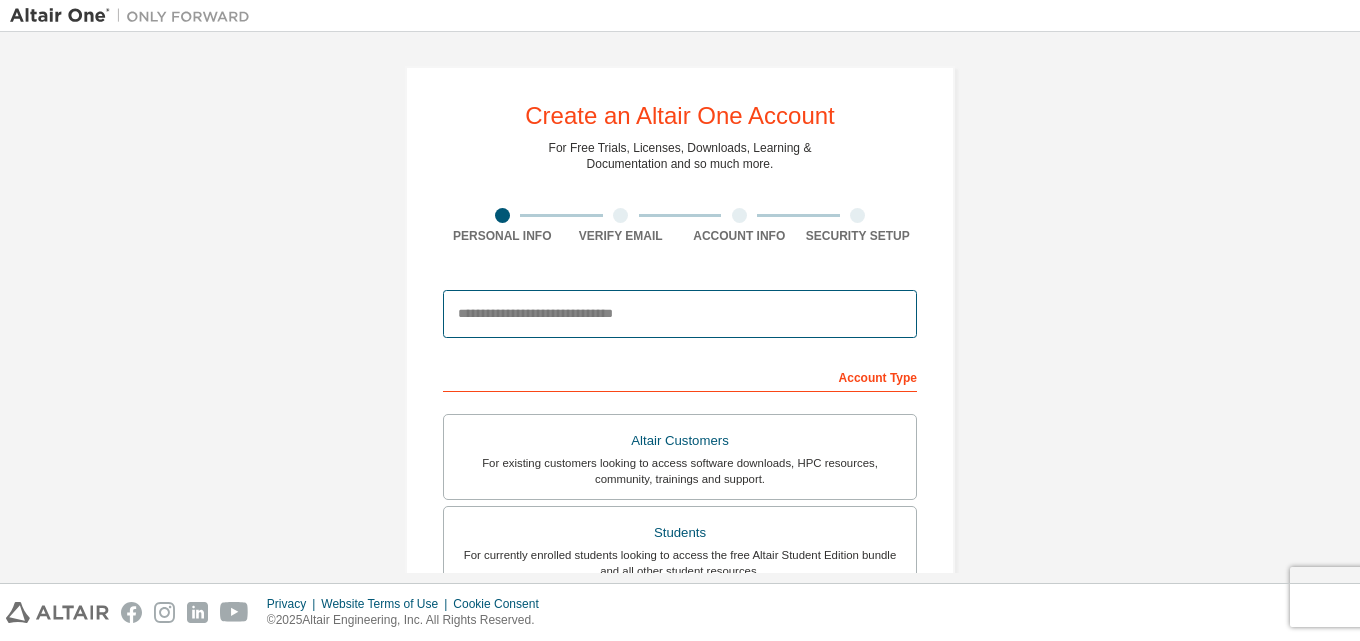 click at bounding box center [680, 314] 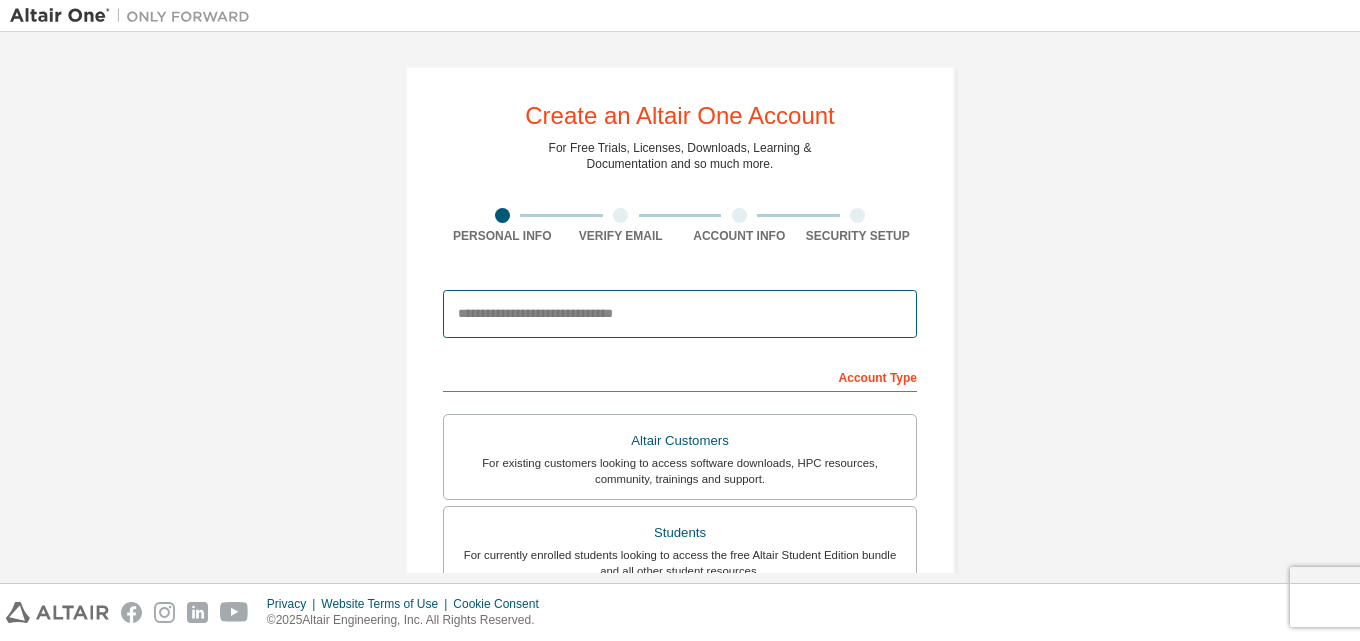type on "**********" 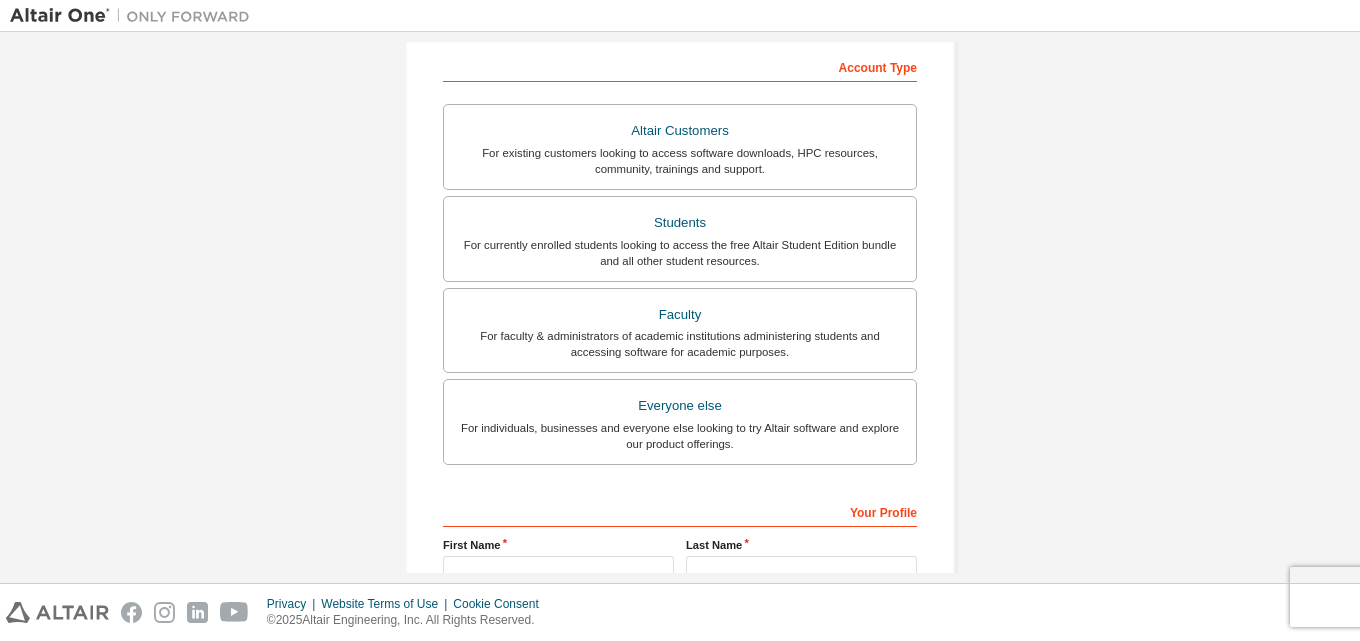 scroll, scrollTop: 300, scrollLeft: 0, axis: vertical 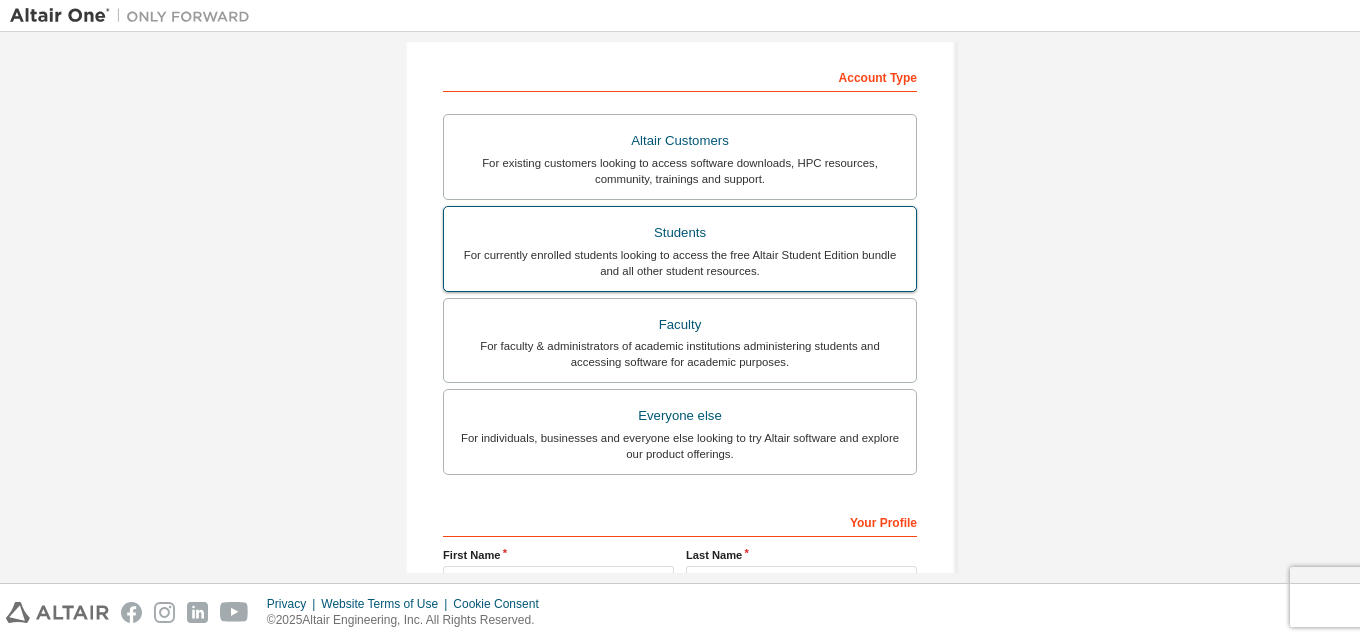 click on "For currently enrolled students looking to access the free Altair Student Edition bundle and all other student resources." at bounding box center (680, 263) 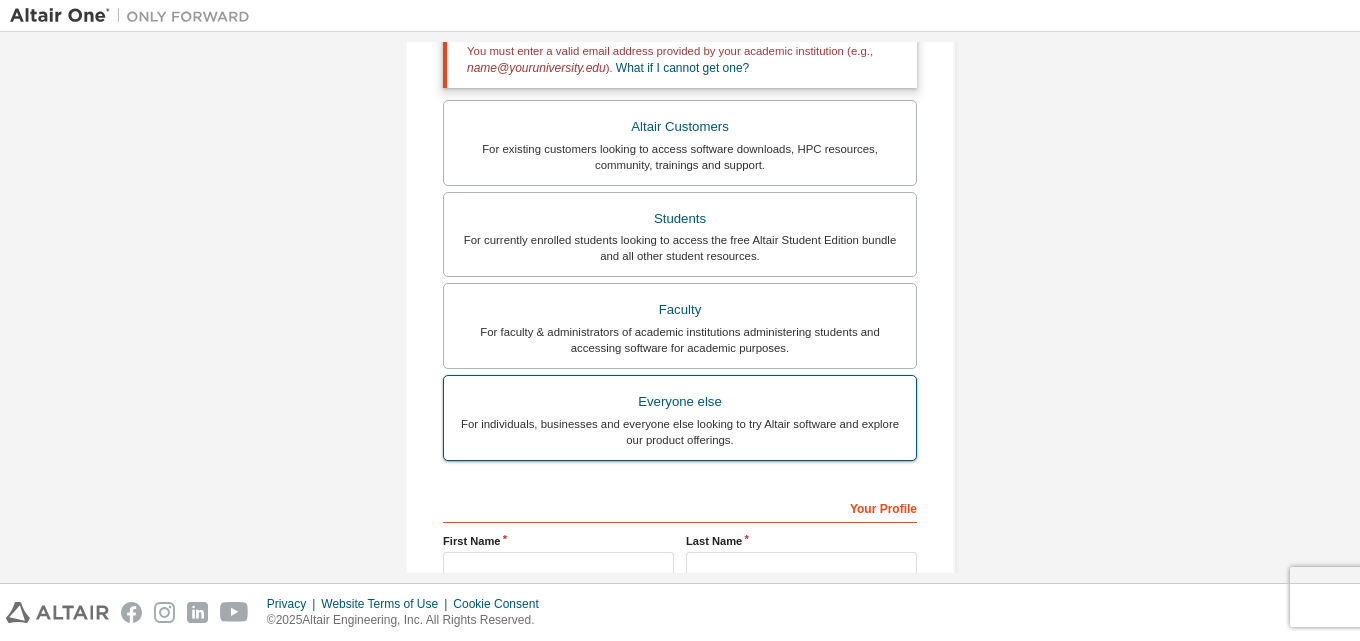 scroll, scrollTop: 417, scrollLeft: 0, axis: vertical 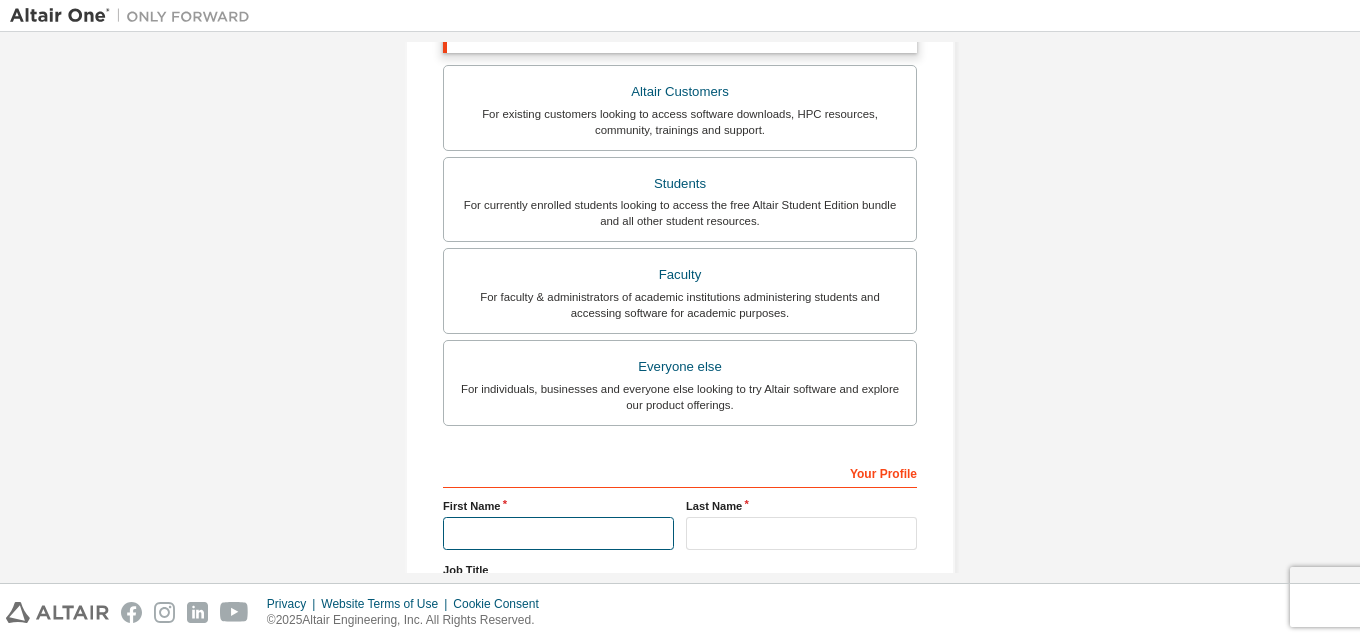 click at bounding box center (558, 533) 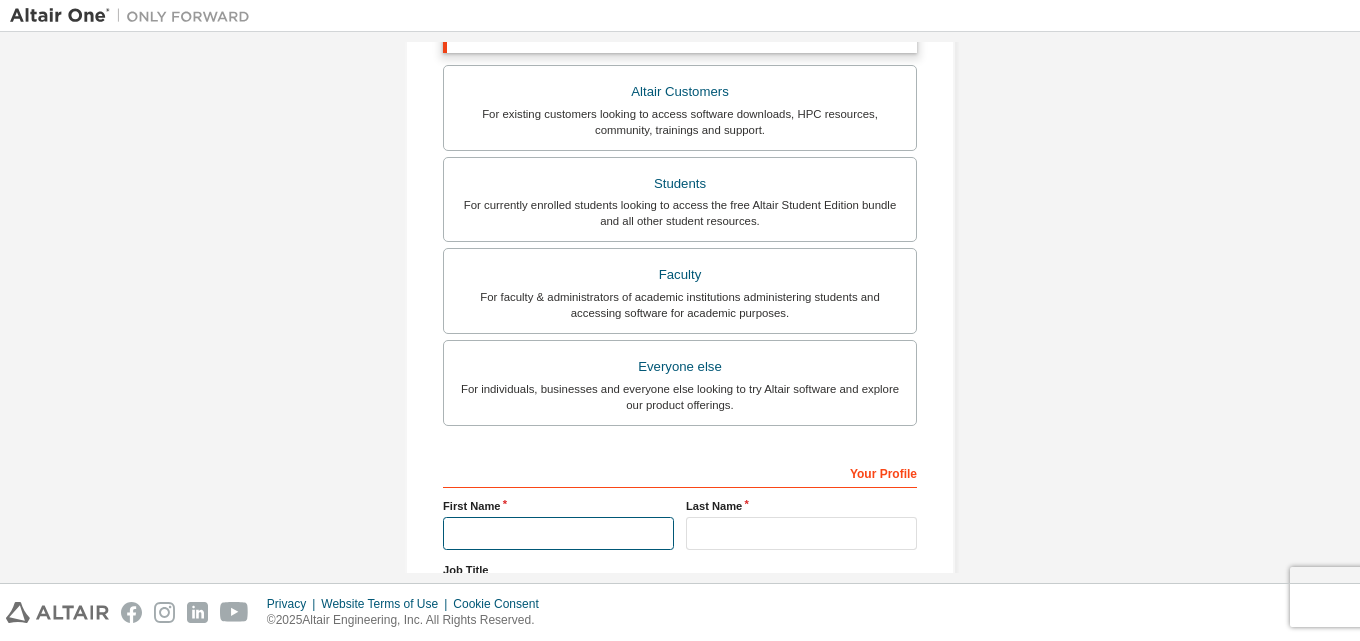 type on "*********" 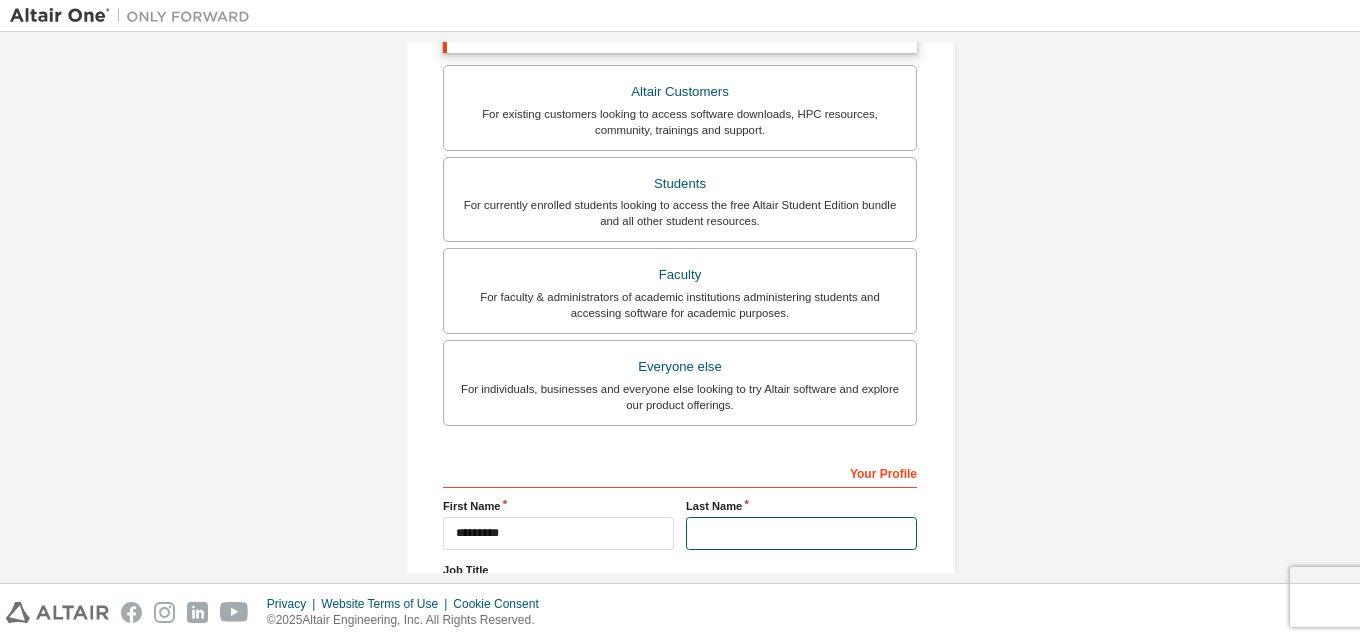 click at bounding box center [801, 533] 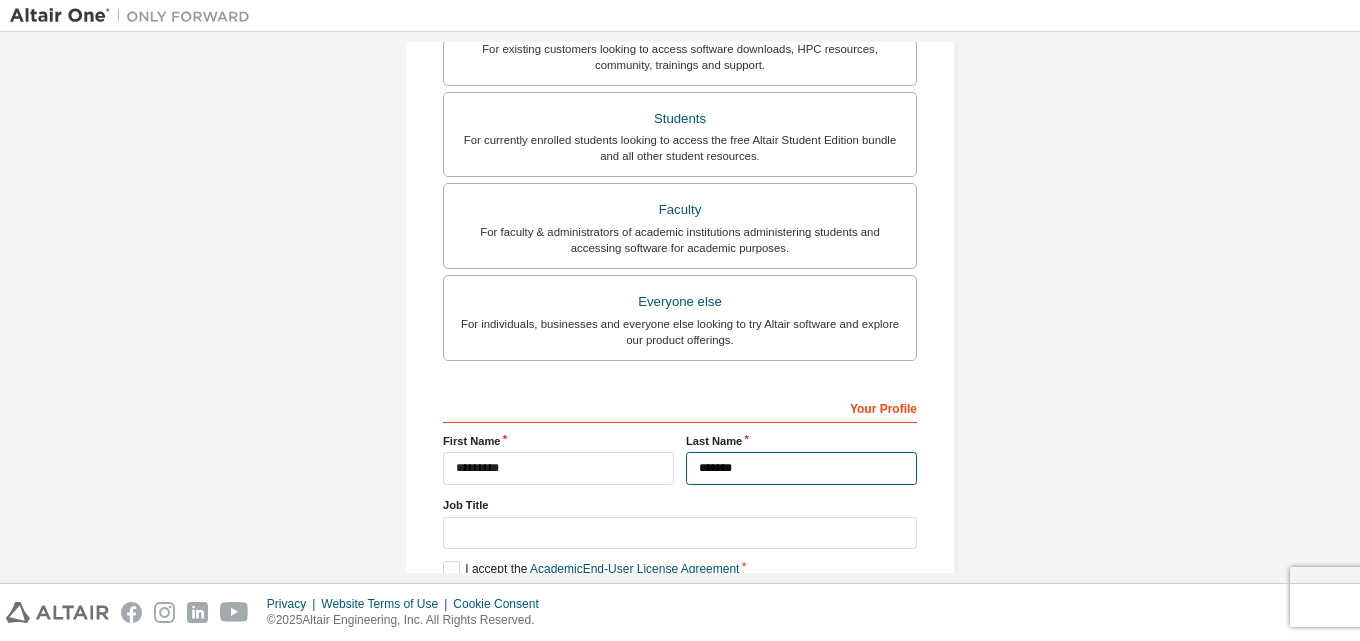 scroll, scrollTop: 517, scrollLeft: 0, axis: vertical 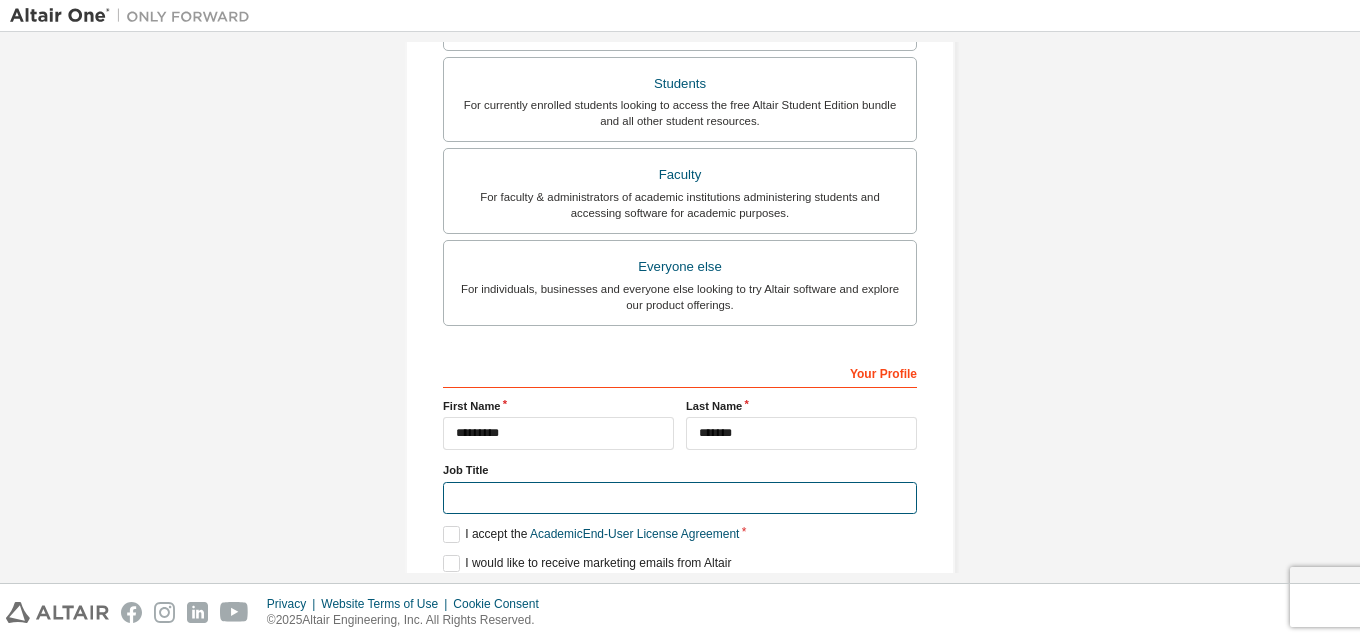 click at bounding box center [680, 498] 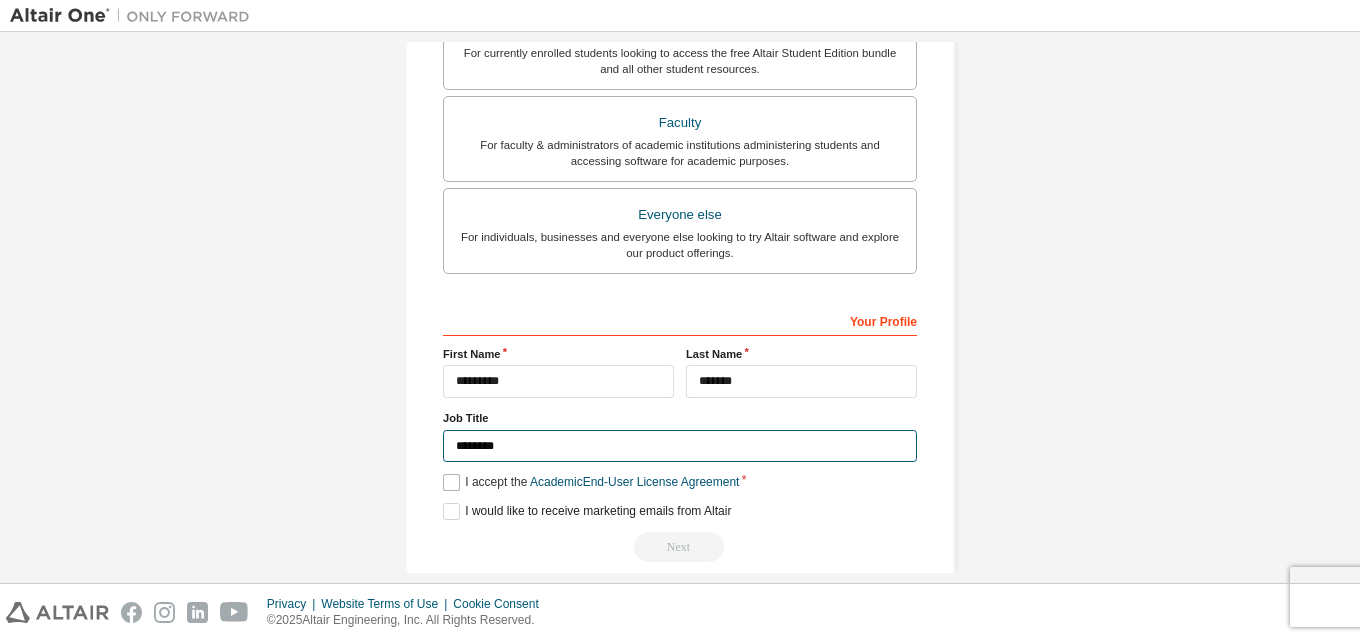 scroll, scrollTop: 597, scrollLeft: 0, axis: vertical 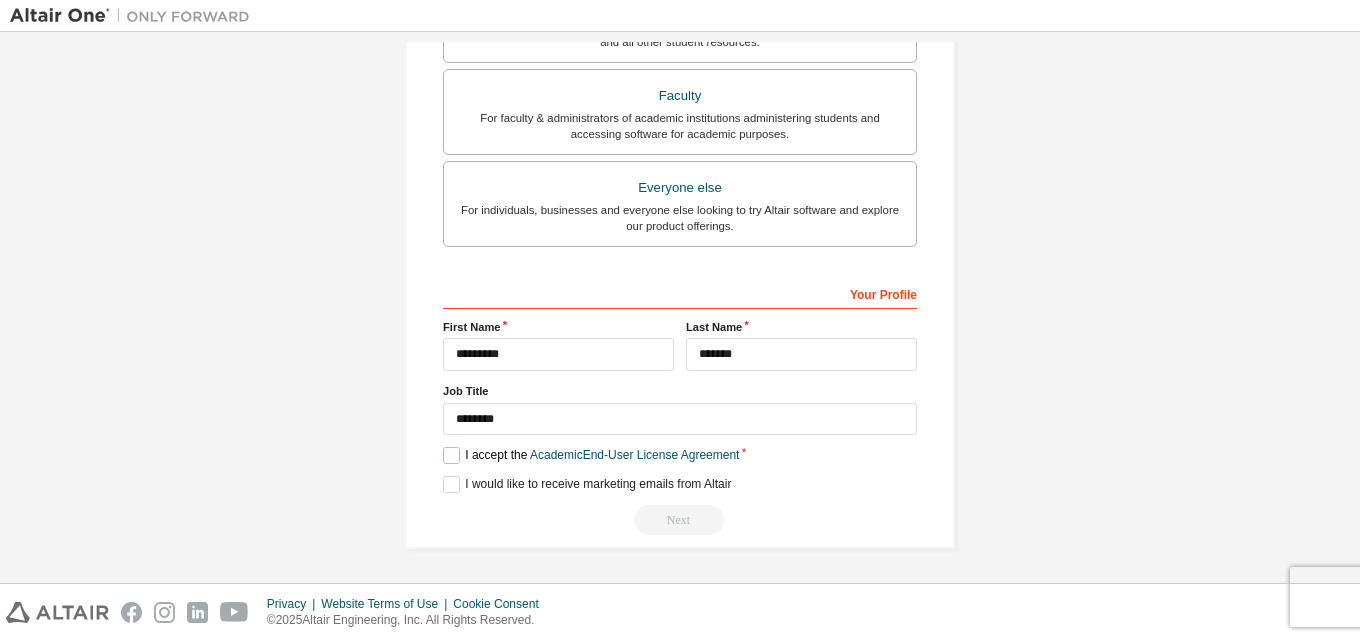 click on "I accept the   Academic   End-User License Agreement" at bounding box center (591, 455) 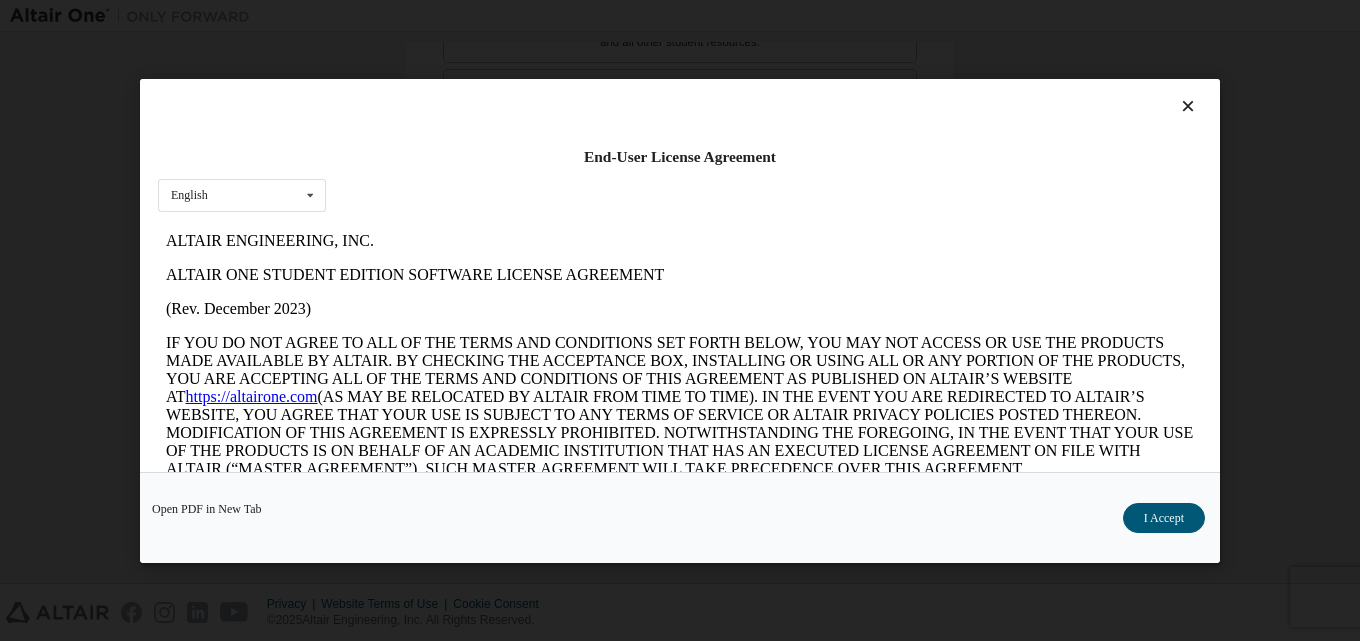 scroll, scrollTop: 0, scrollLeft: 0, axis: both 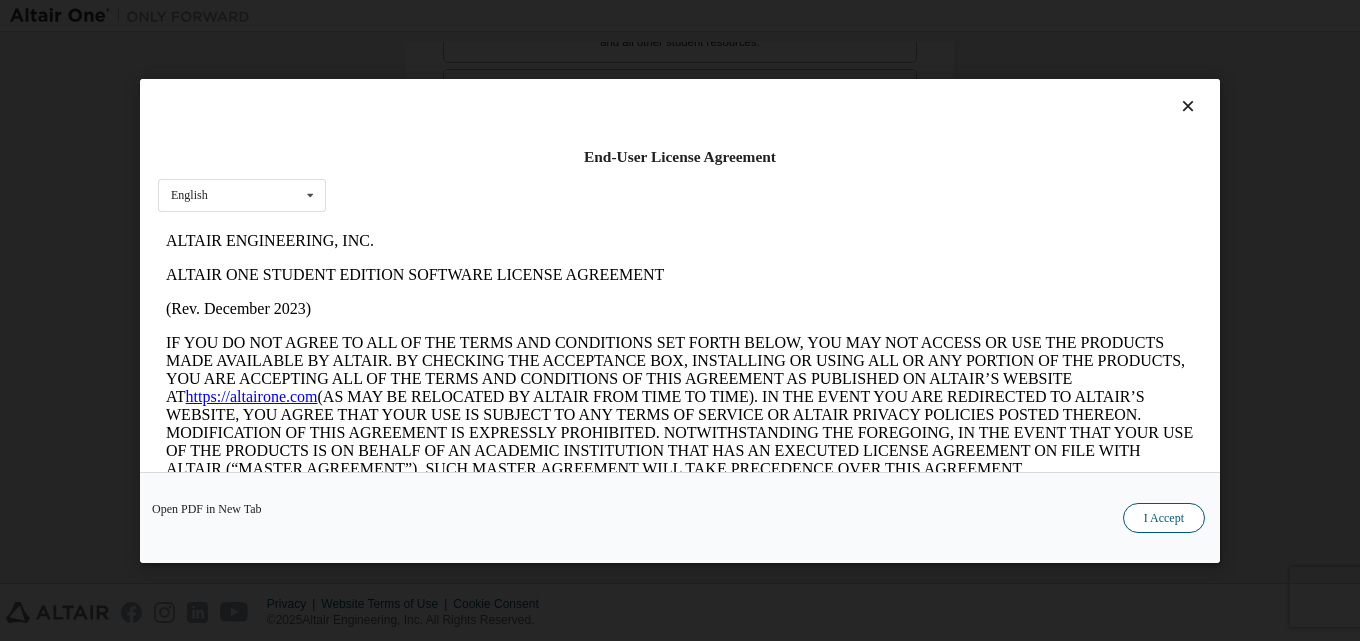 click on "I Accept" at bounding box center [1164, 517] 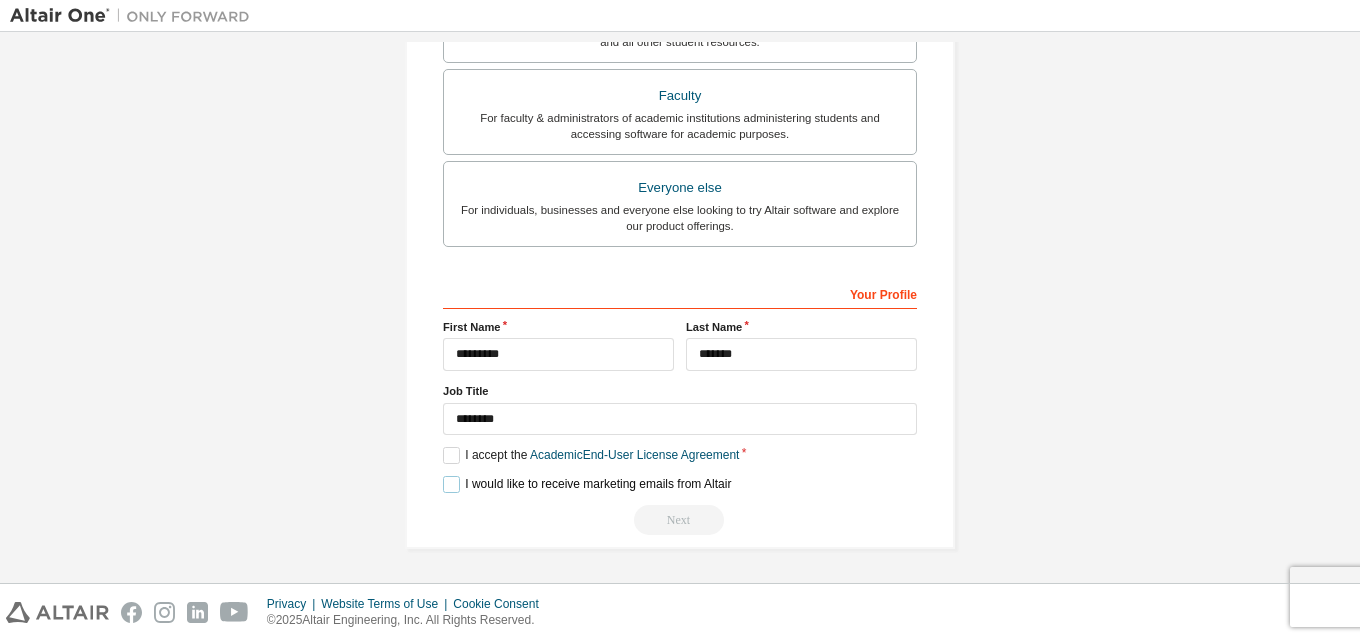 click on "I would like to receive marketing emails from Altair" at bounding box center (587, 484) 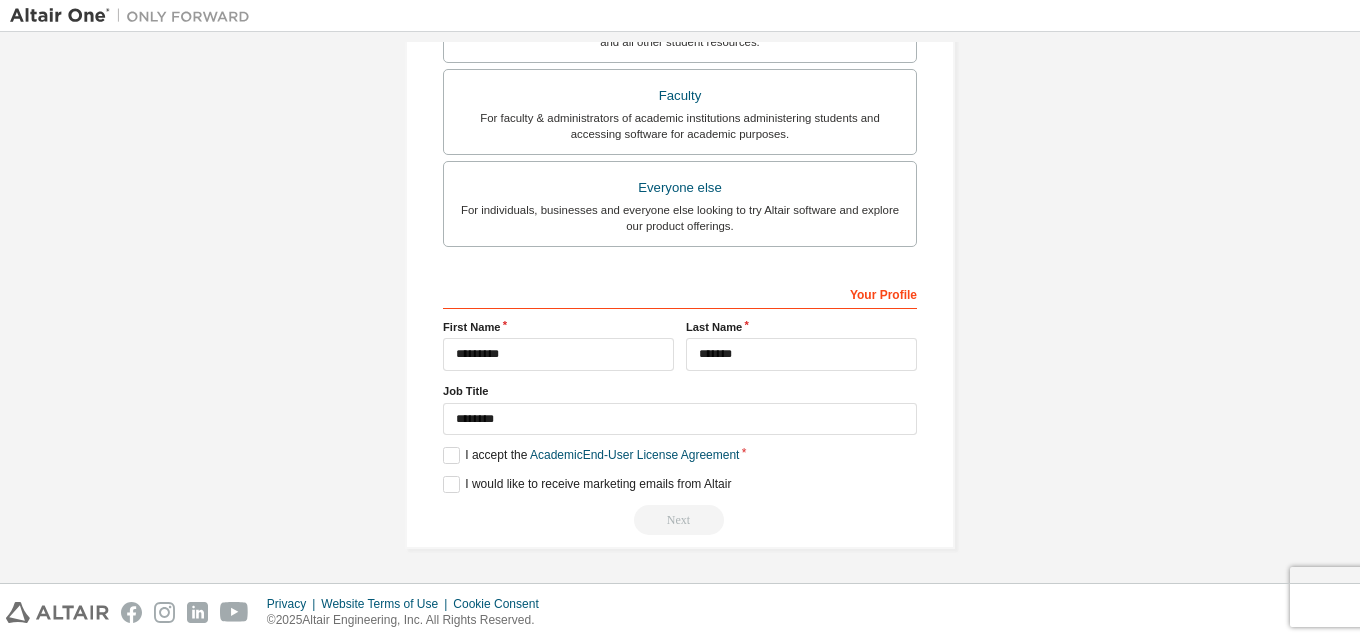 click on "Next" at bounding box center [680, 520] 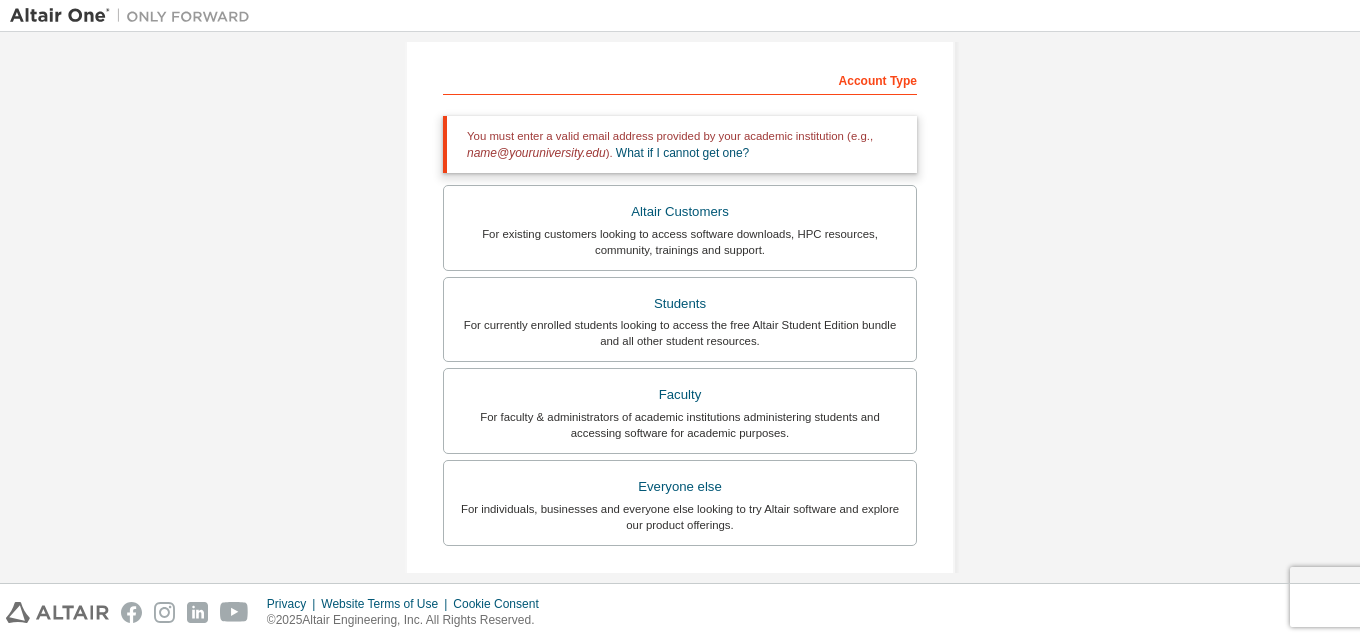 scroll, scrollTop: 197, scrollLeft: 0, axis: vertical 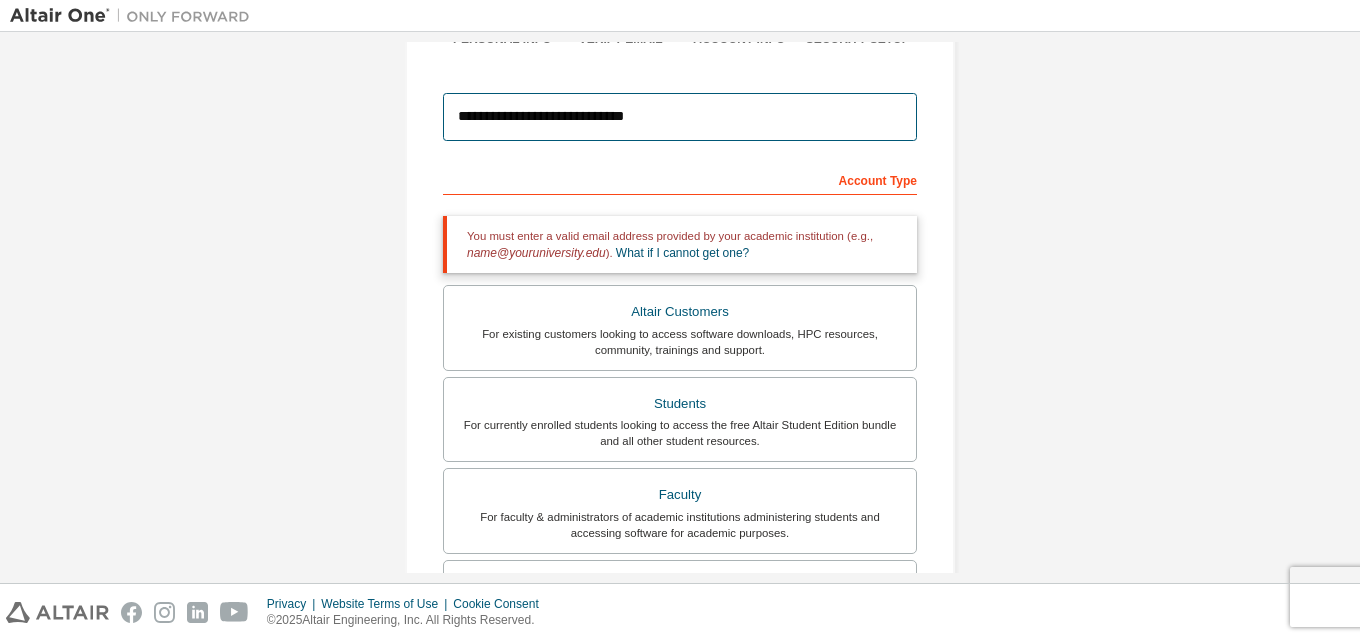 click on "**********" at bounding box center (680, 117) 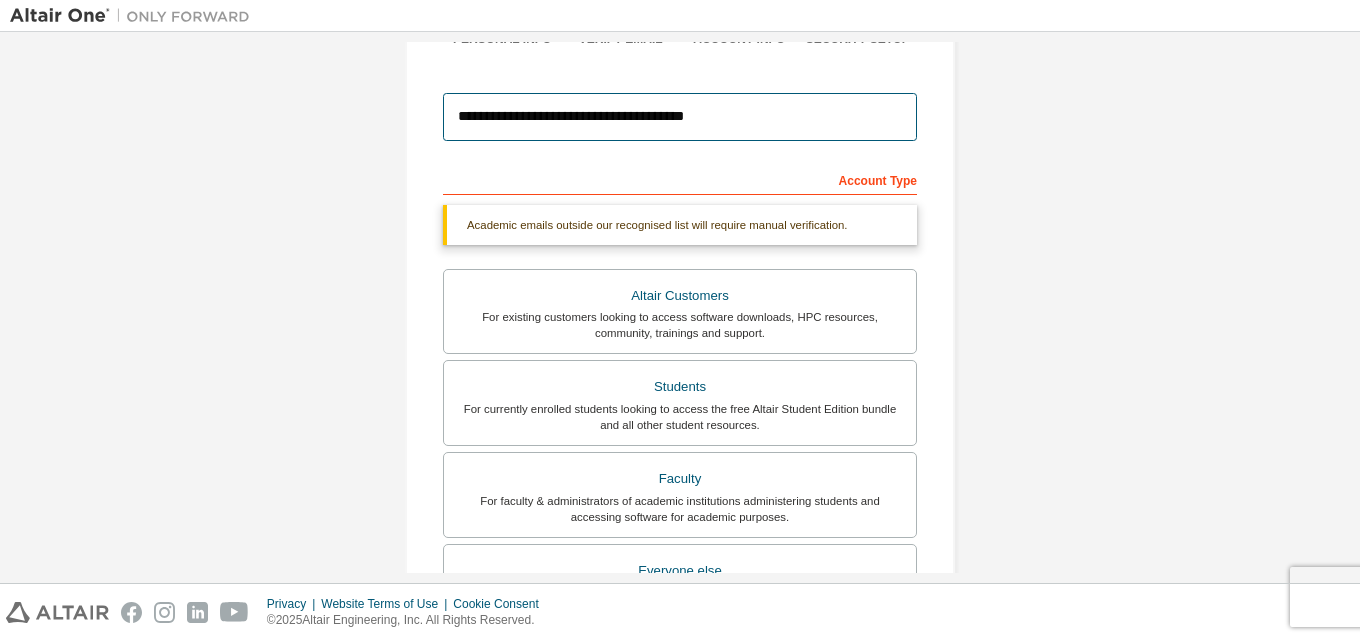 click on "**********" at bounding box center [680, 117] 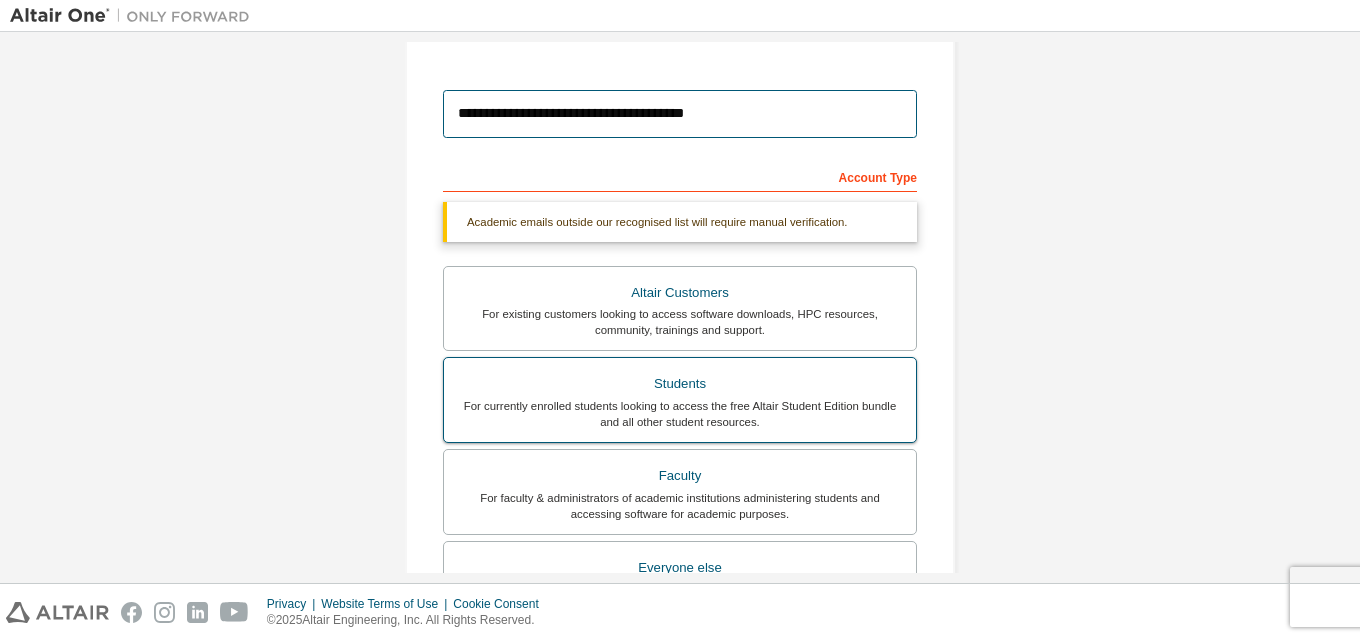 scroll, scrollTop: 80, scrollLeft: 0, axis: vertical 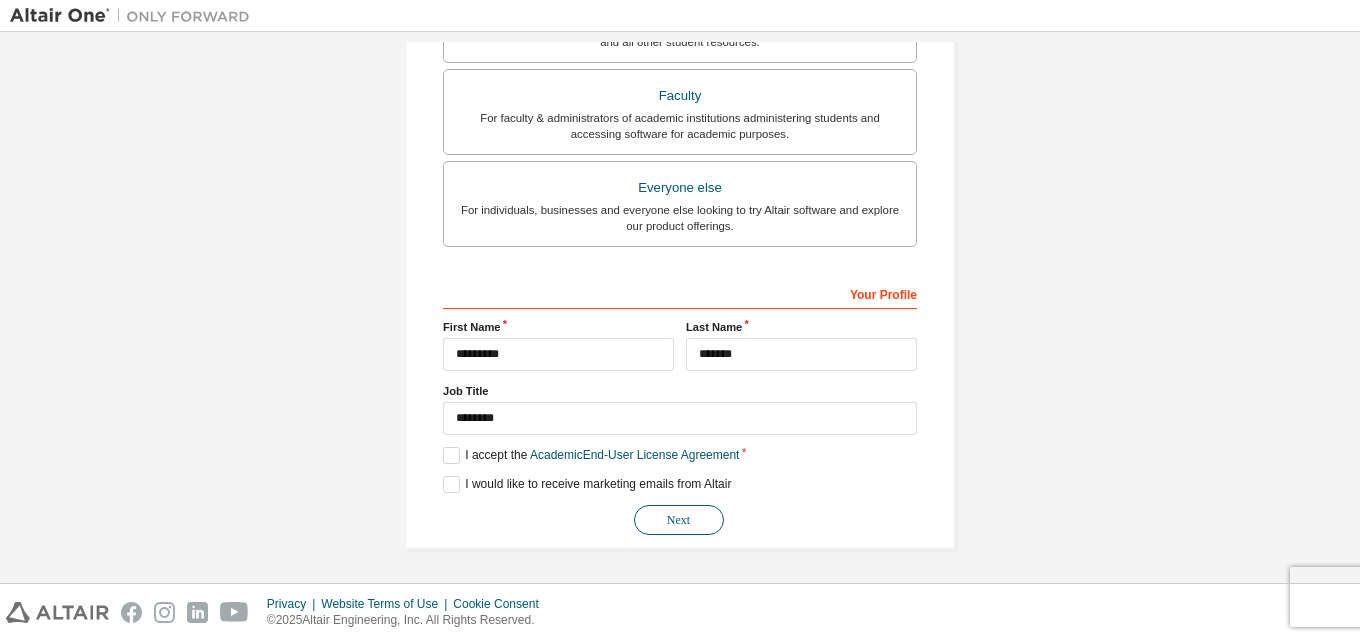 click on "Next" at bounding box center [679, 520] 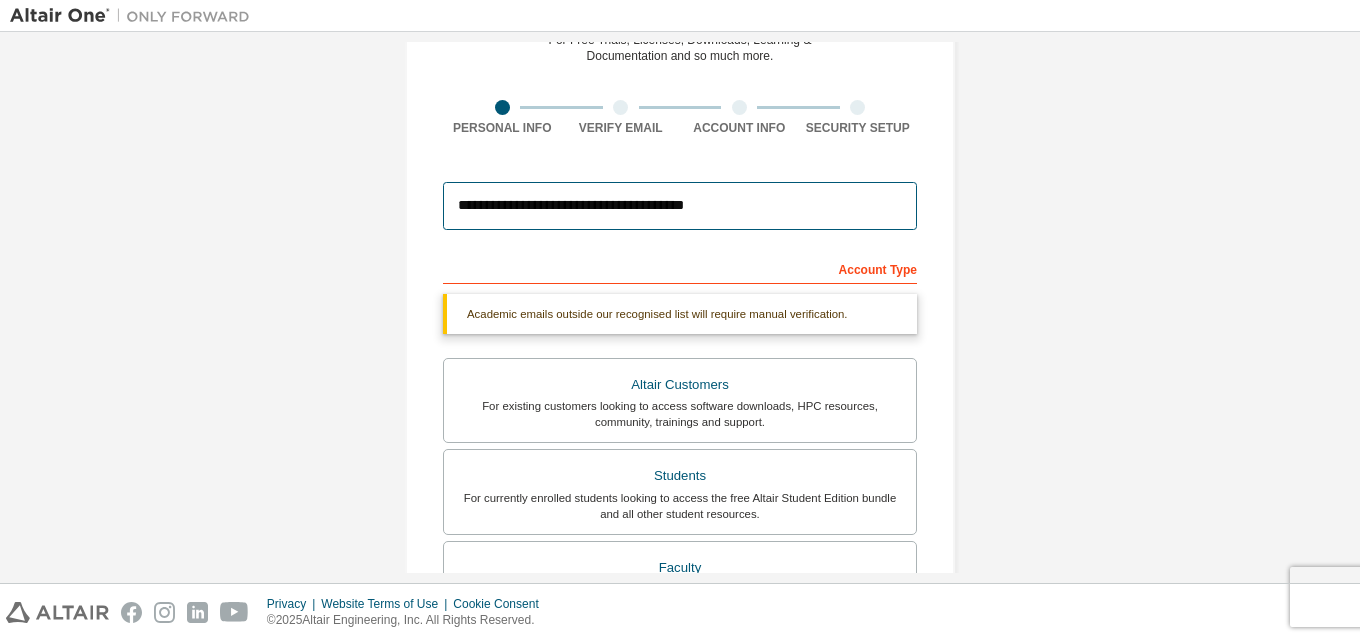 scroll, scrollTop: 0, scrollLeft: 0, axis: both 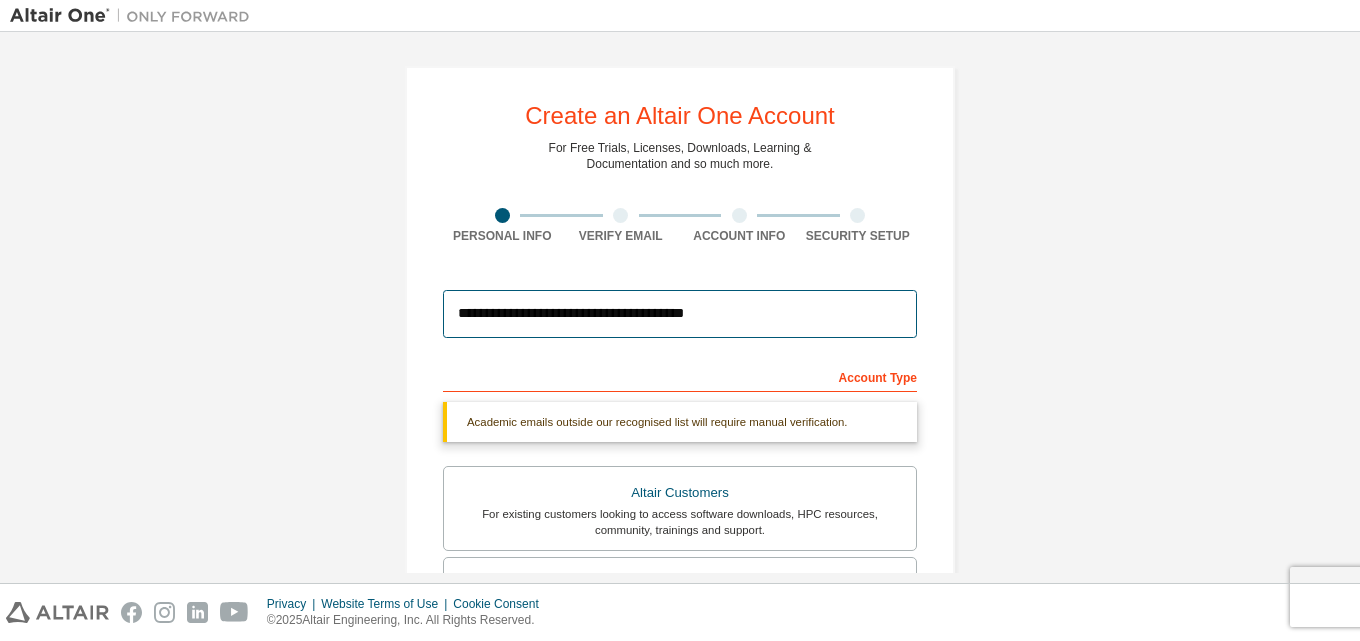 click on "**********" at bounding box center (680, 314) 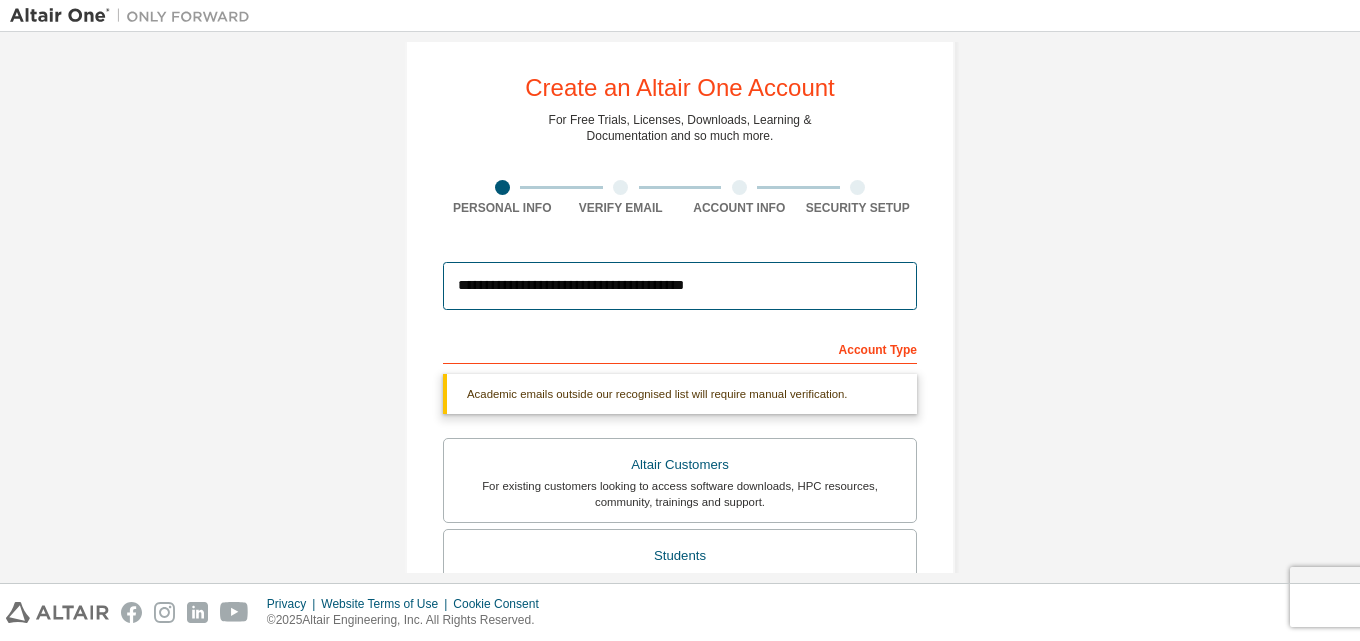 scroll, scrollTop: 0, scrollLeft: 0, axis: both 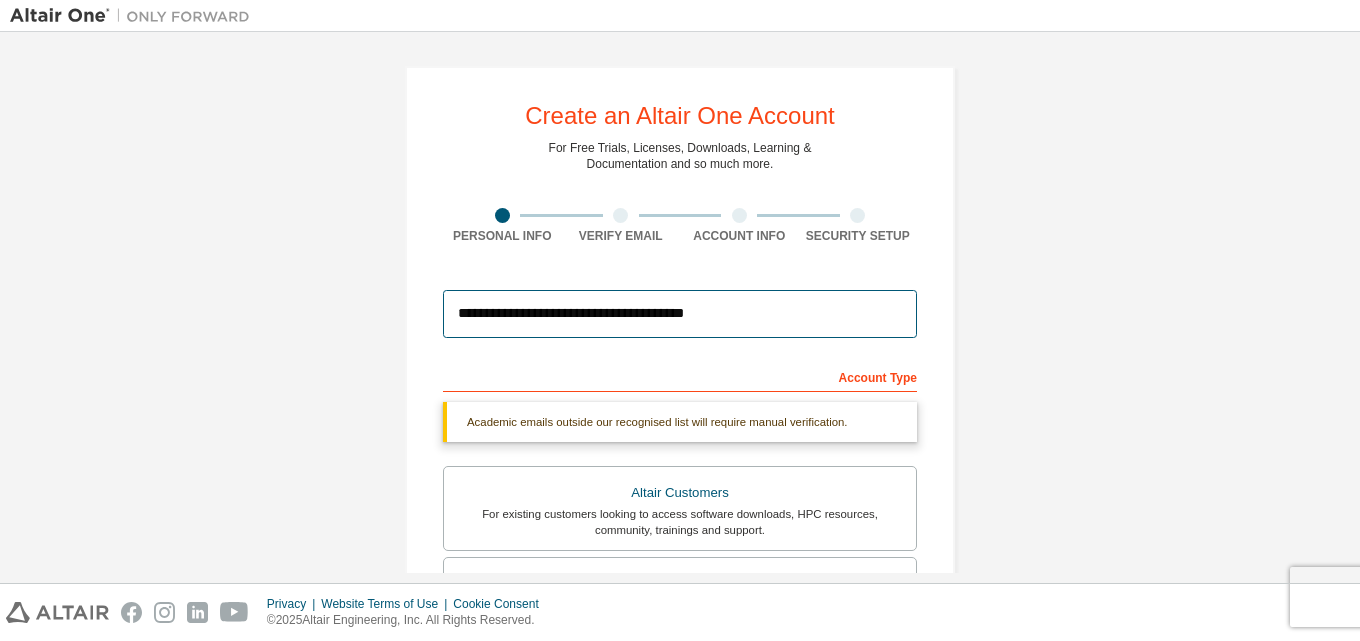 click on "**********" at bounding box center [680, 314] 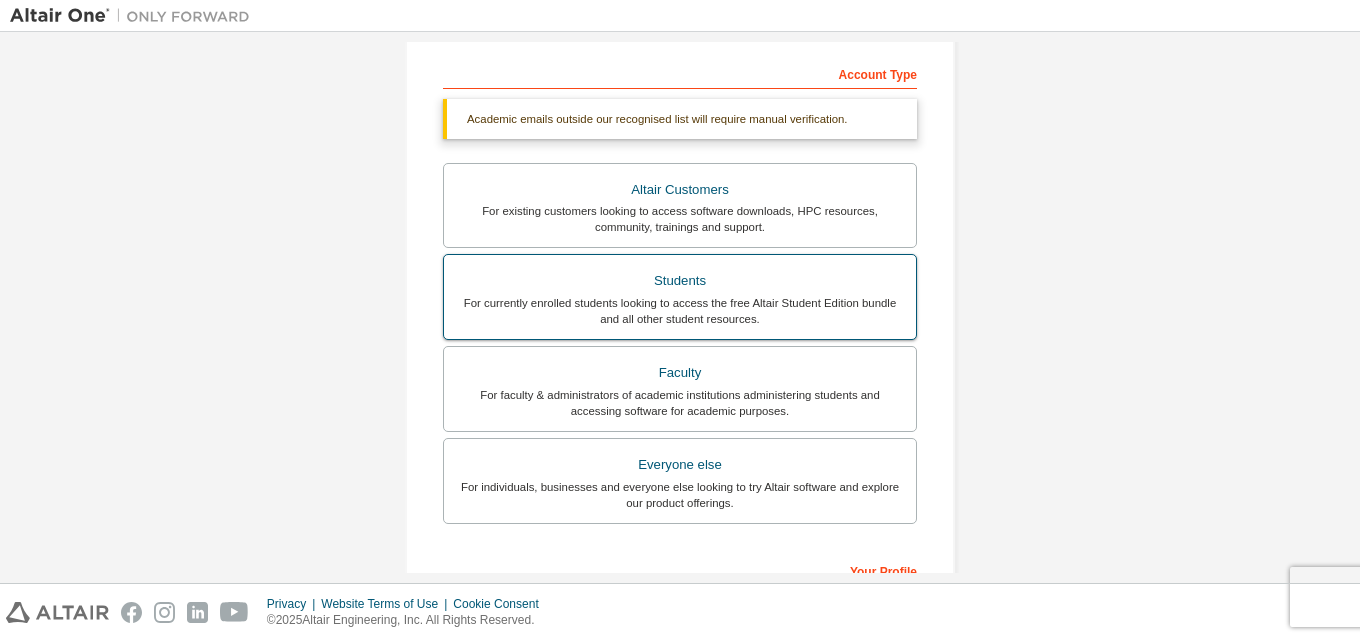 scroll, scrollTop: 0, scrollLeft: 0, axis: both 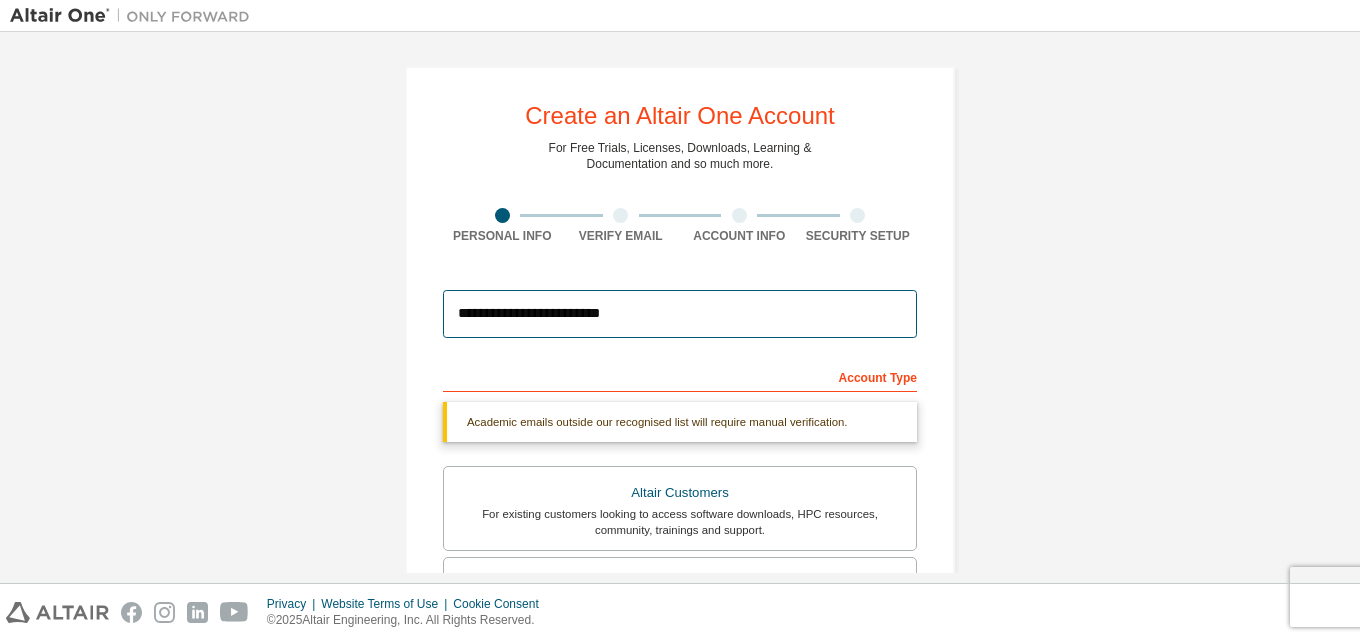 click on "**********" at bounding box center (680, 314) 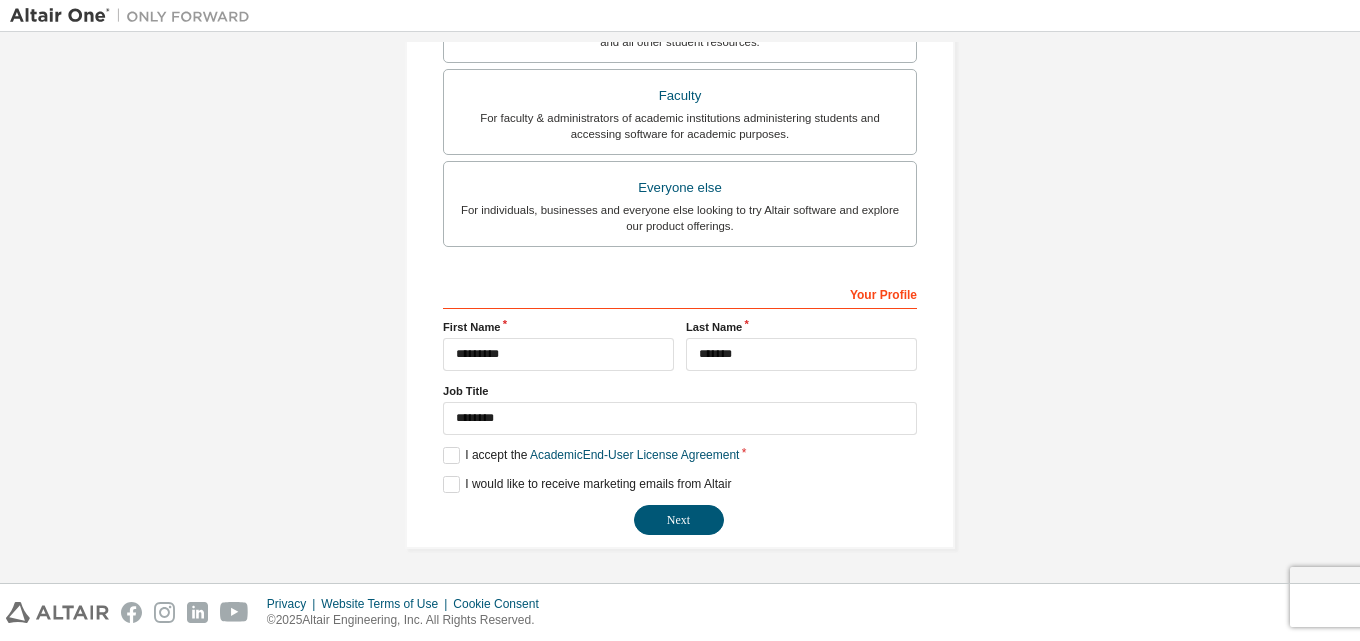 click on "Next" at bounding box center (679, 520) 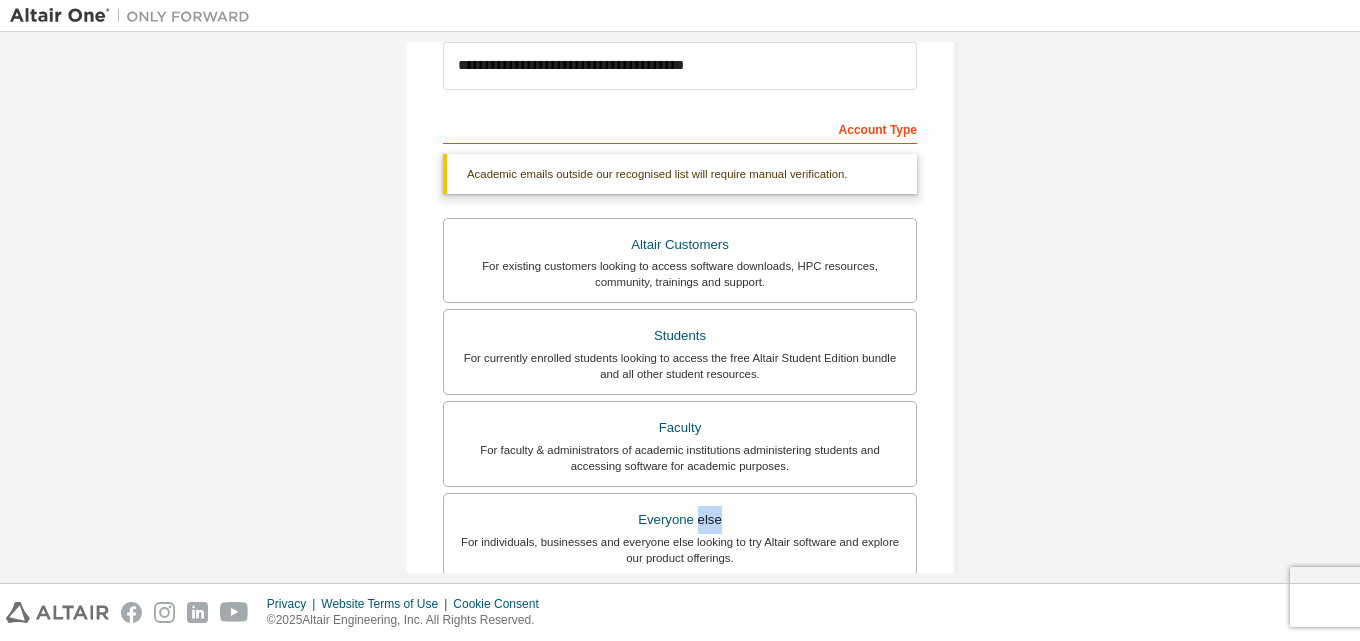 click on "Everyone else" at bounding box center [680, 520] 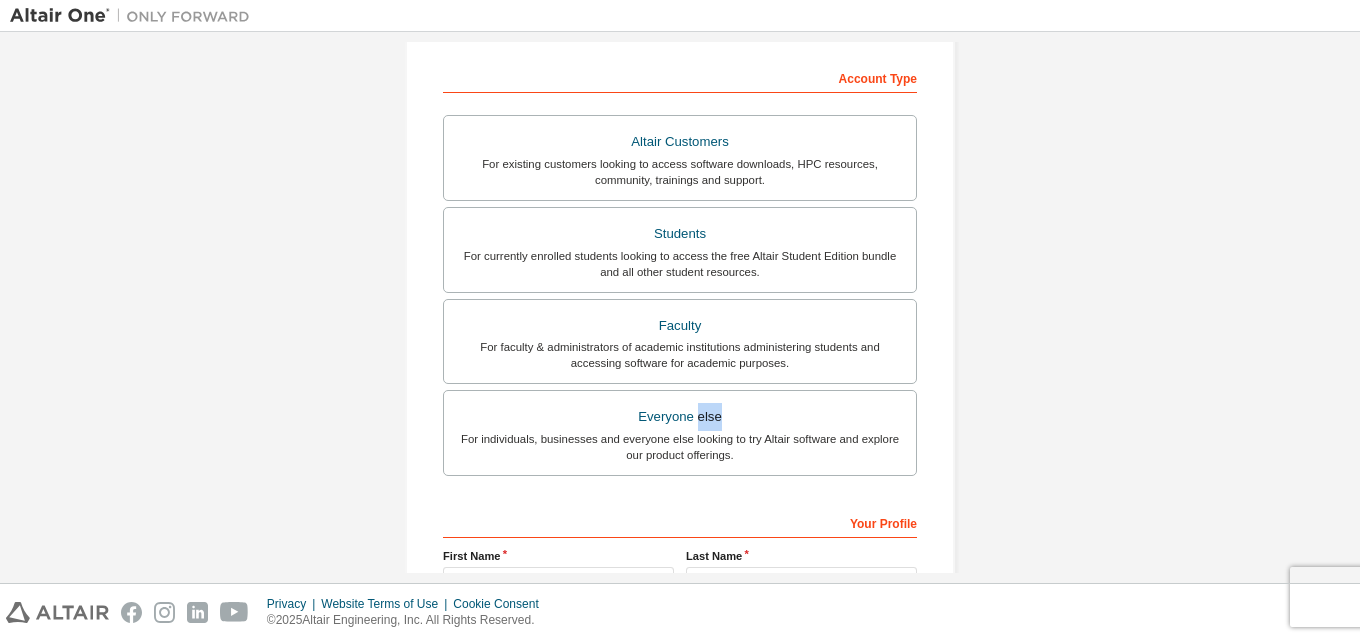 scroll, scrollTop: 300, scrollLeft: 0, axis: vertical 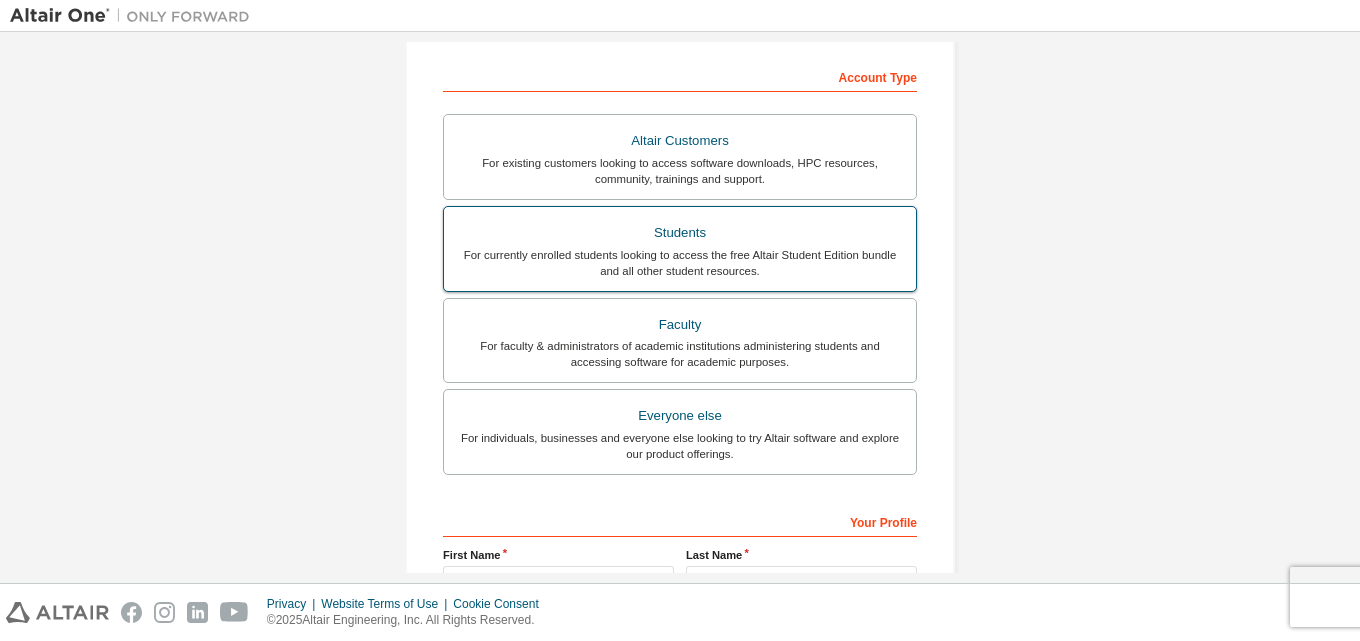 click on "For currently enrolled students looking to access the free Altair Student Edition bundle and all other student resources." at bounding box center [680, 263] 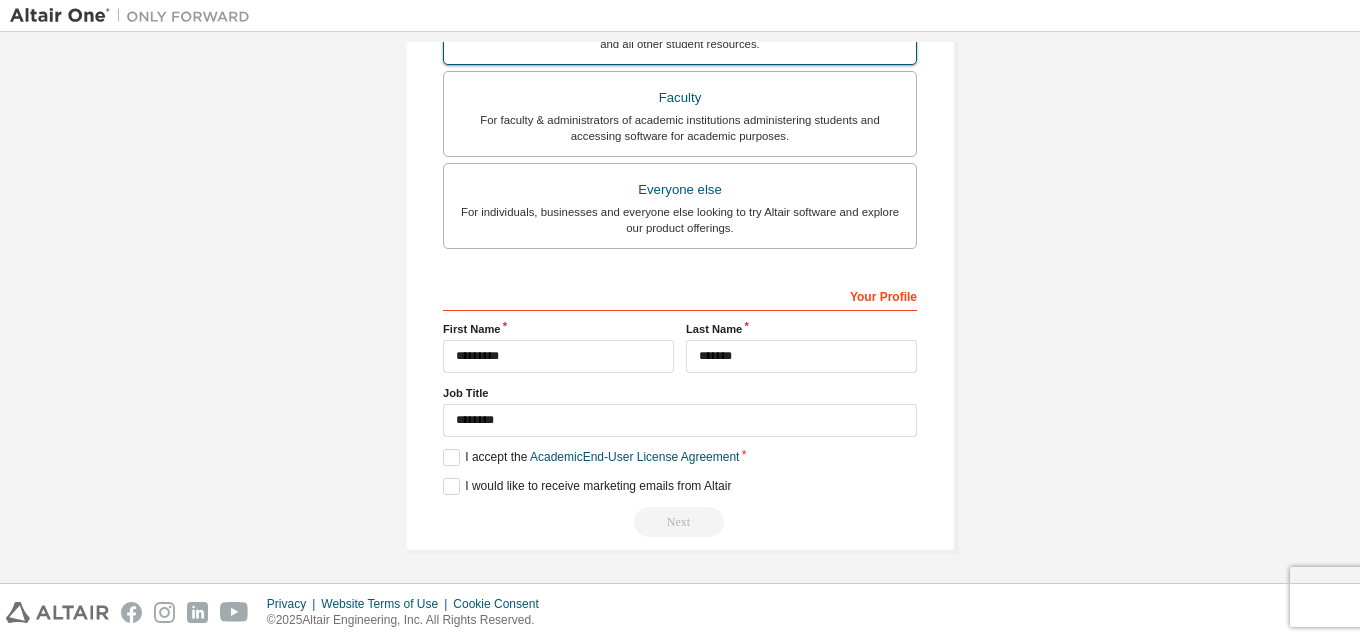 scroll, scrollTop: 580, scrollLeft: 0, axis: vertical 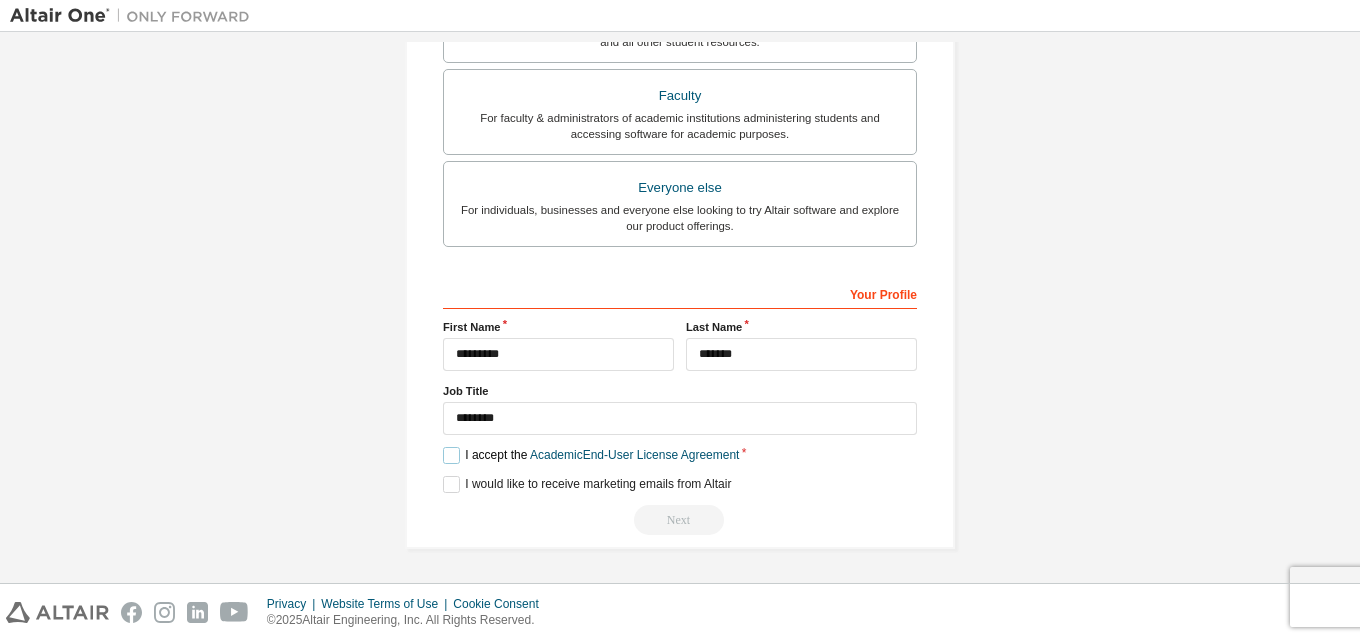 click on "I accept the   Academic   End-User License Agreement" at bounding box center (591, 455) 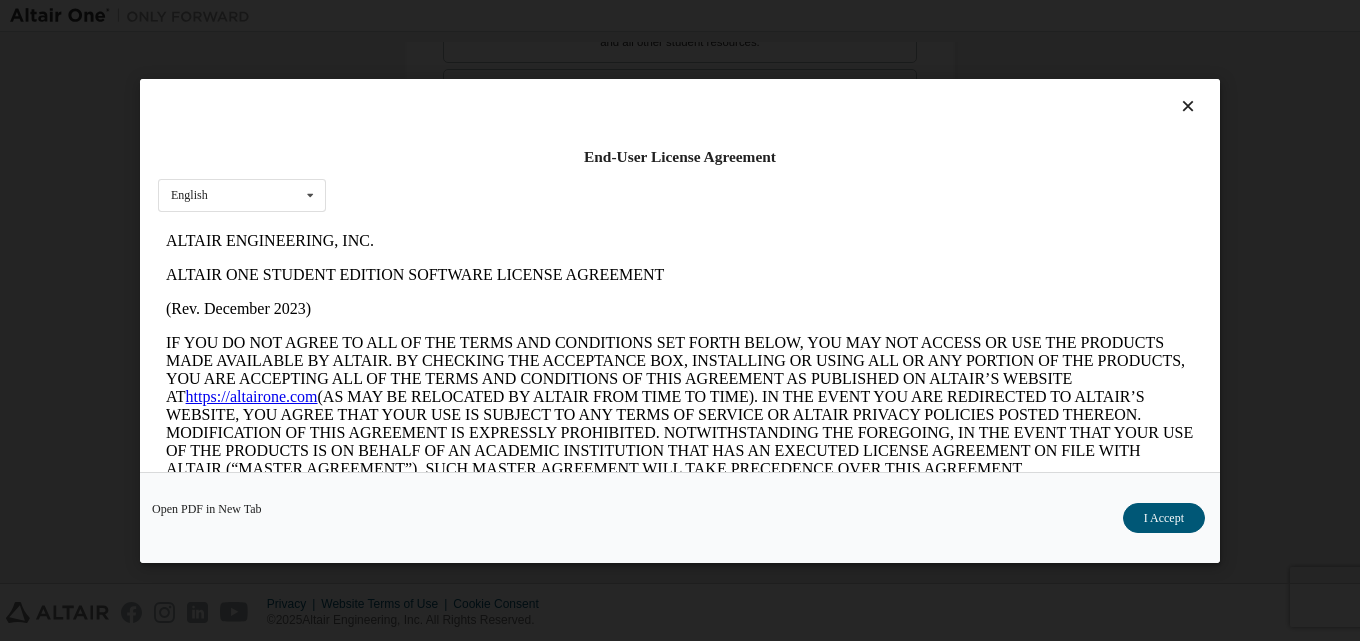 scroll, scrollTop: 0, scrollLeft: 0, axis: both 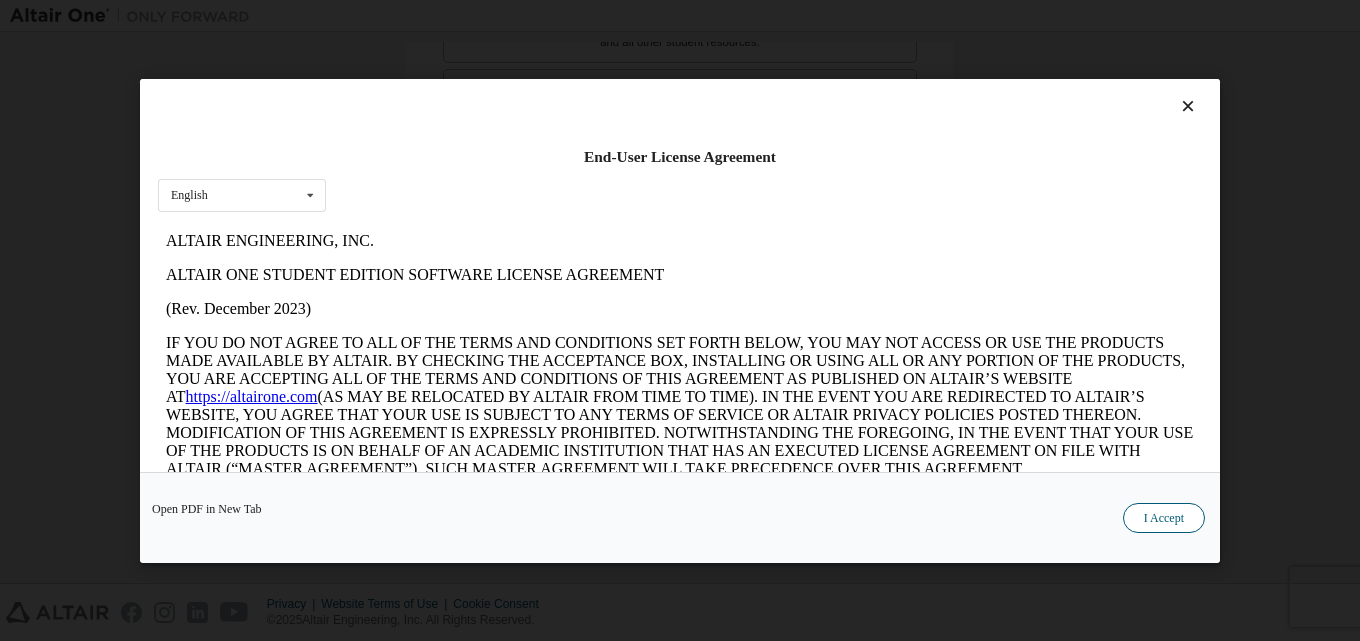 click on "I Accept" at bounding box center [1164, 517] 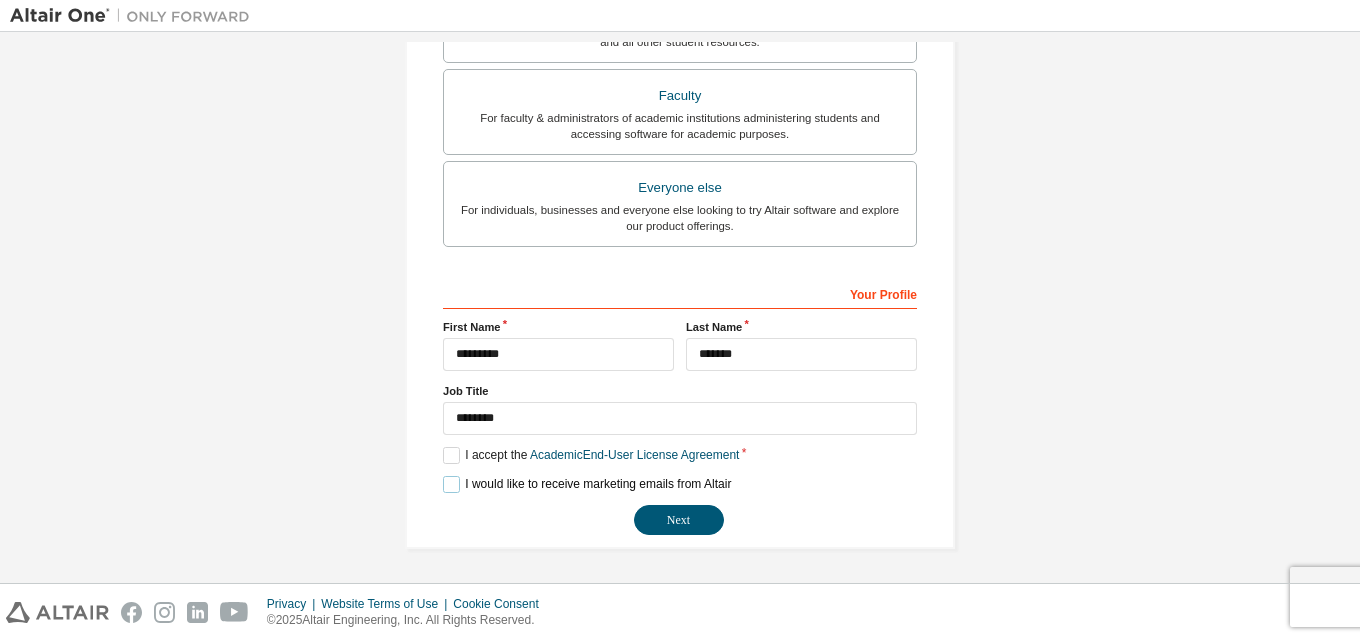 click on "I would like to receive marketing emails from Altair" at bounding box center [587, 484] 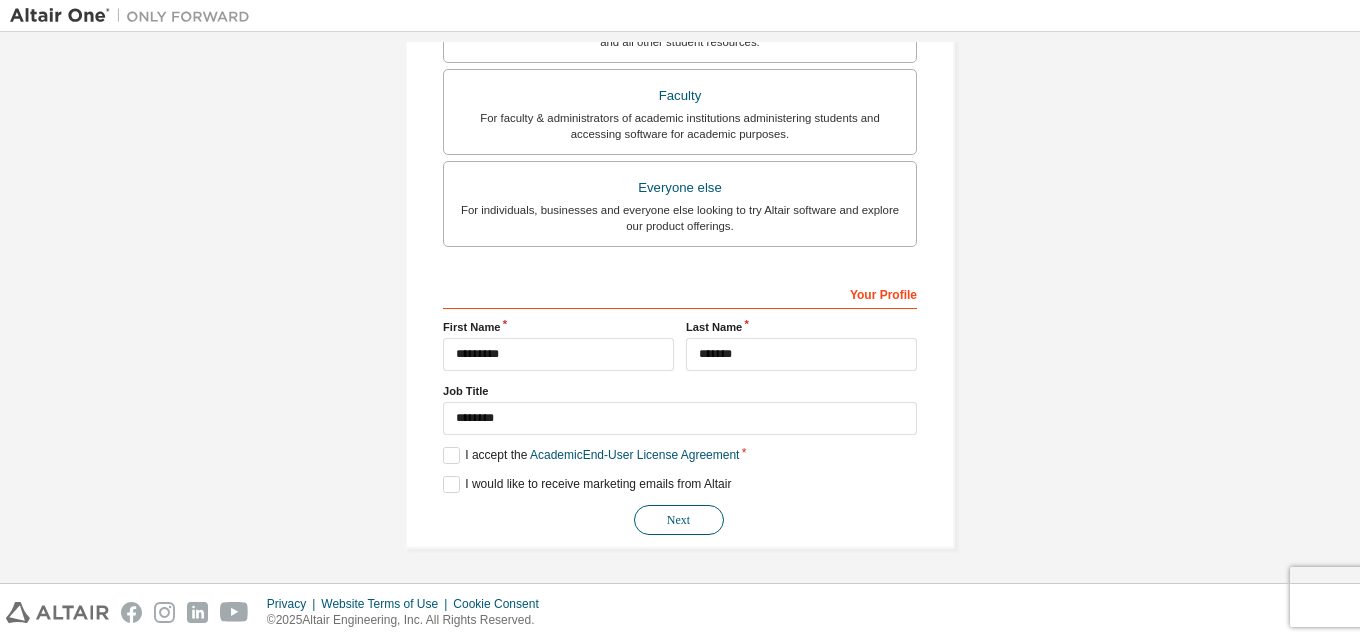 click on "Next" at bounding box center [679, 520] 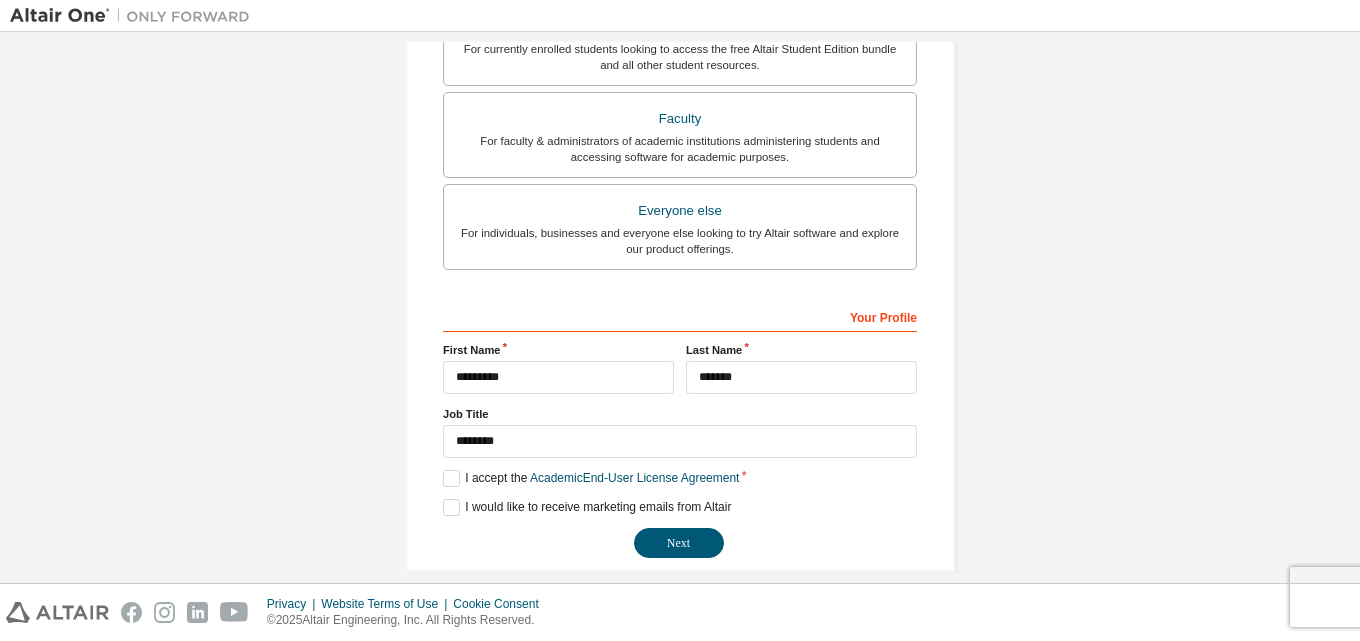 scroll, scrollTop: 580, scrollLeft: 0, axis: vertical 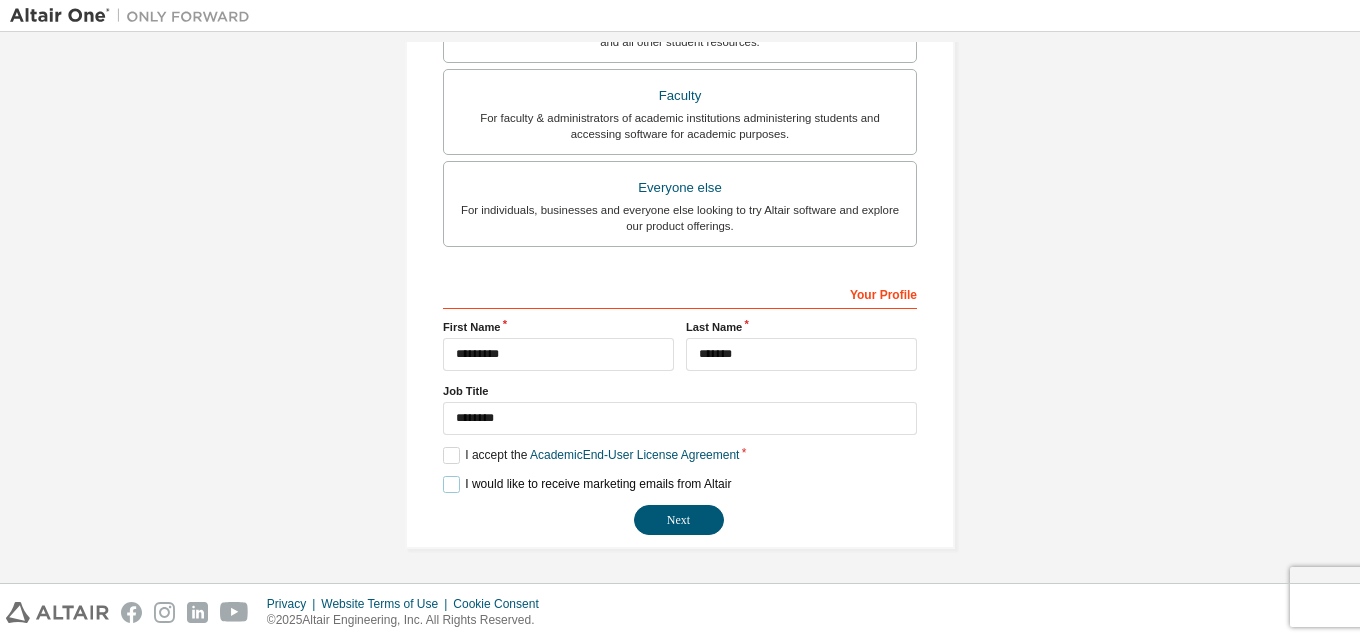 click on "I would like to receive marketing emails from Altair" at bounding box center [587, 484] 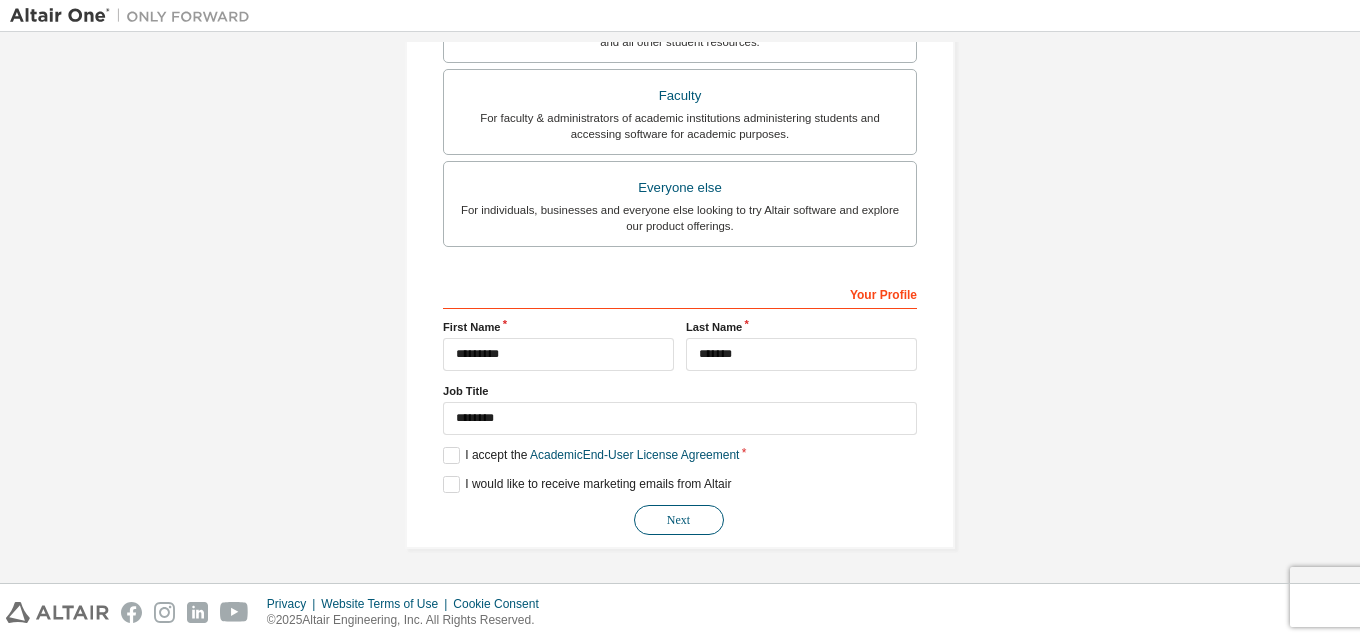 click on "Next" at bounding box center (679, 520) 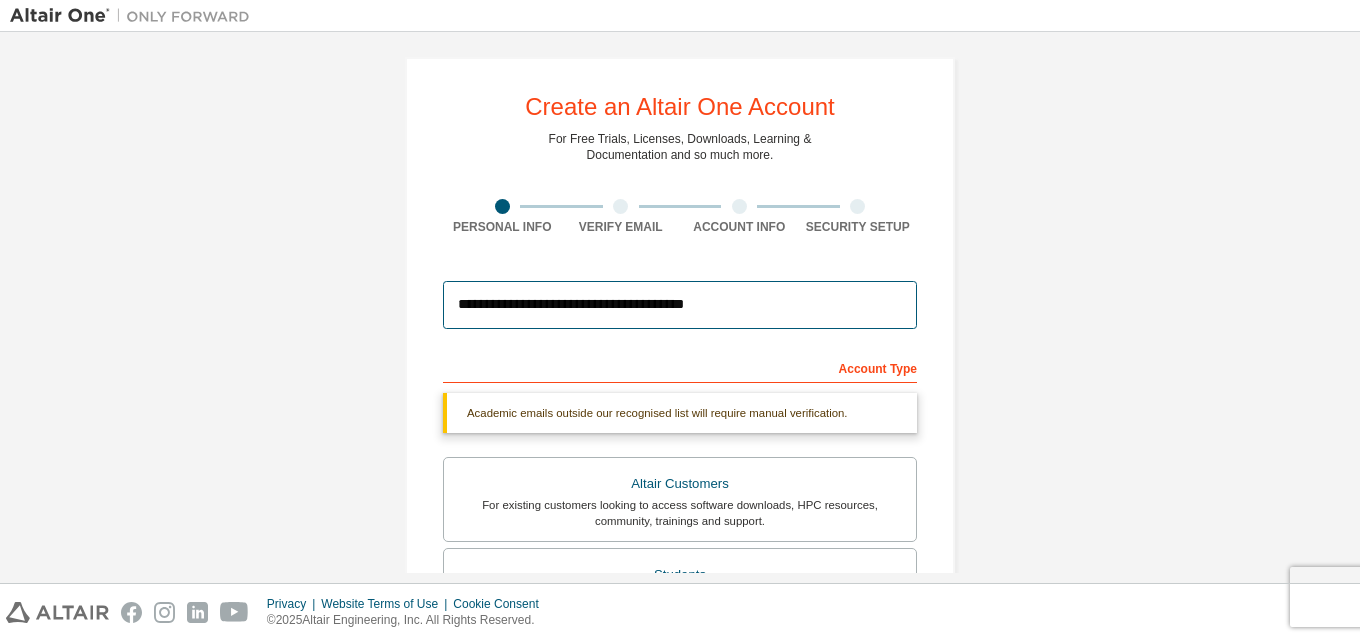 scroll, scrollTop: 0, scrollLeft: 0, axis: both 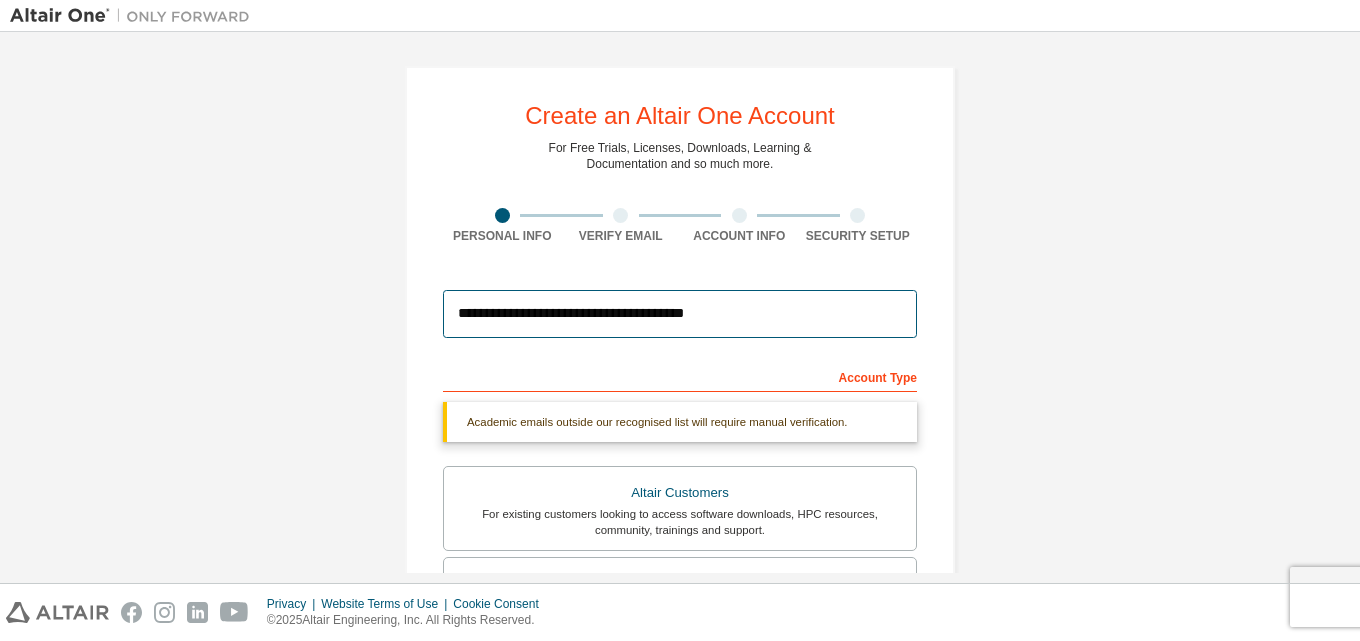 click on "**********" at bounding box center [680, 314] 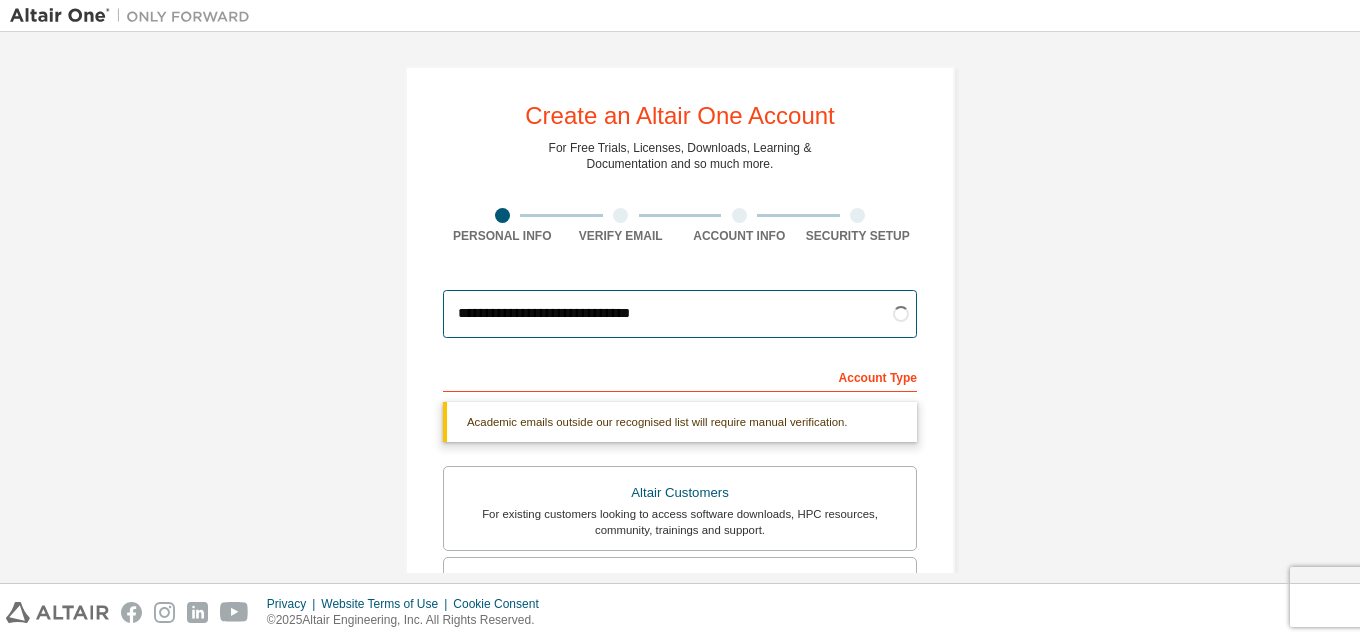 type on "**********" 